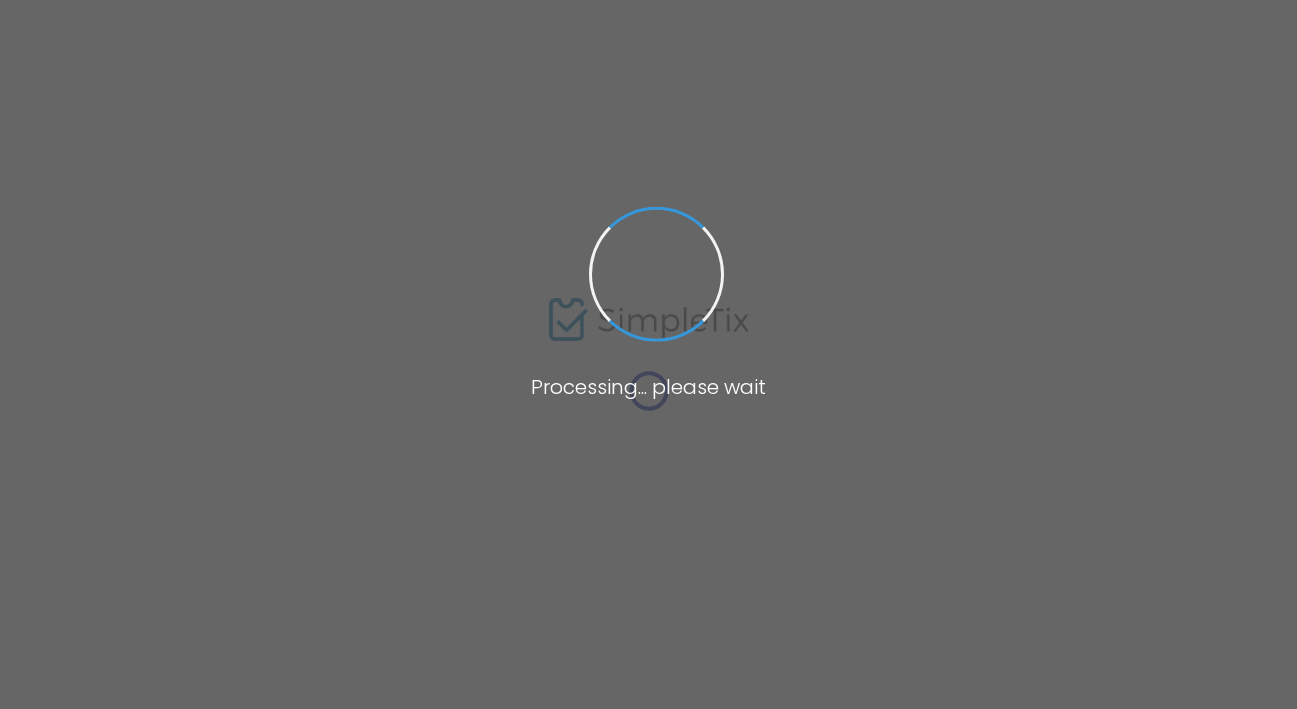 scroll, scrollTop: 0, scrollLeft: 0, axis: both 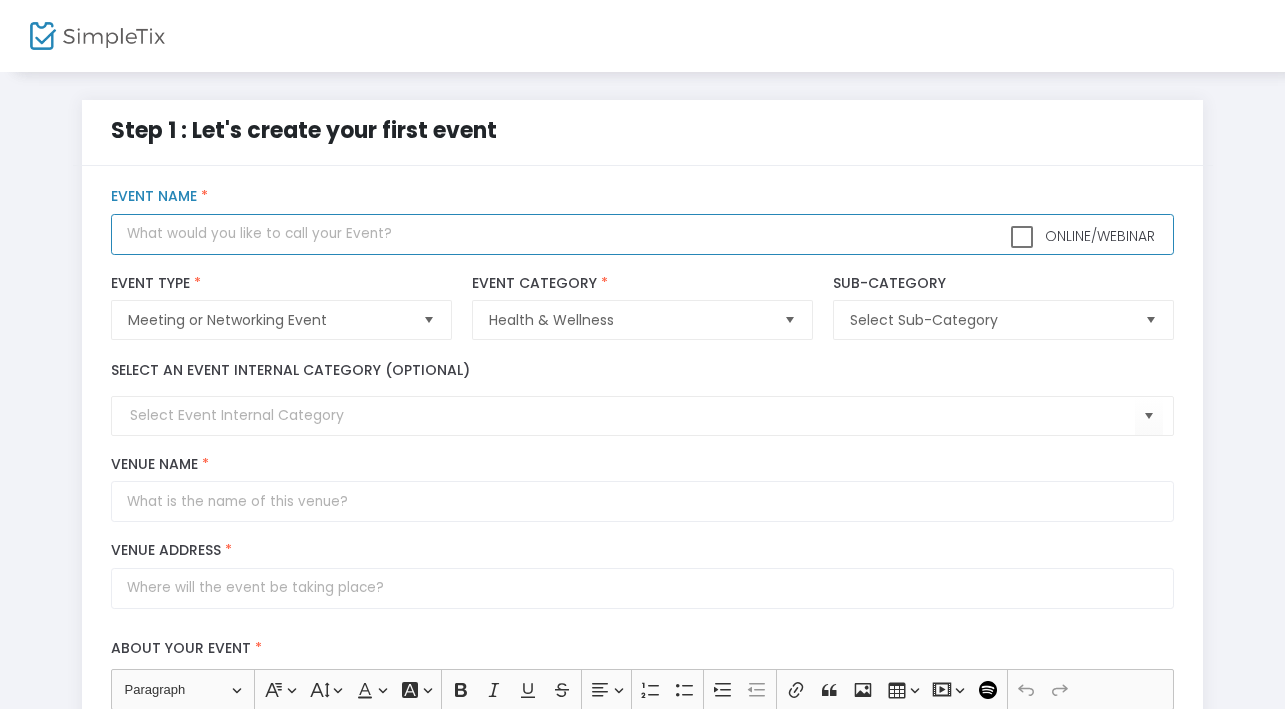 click 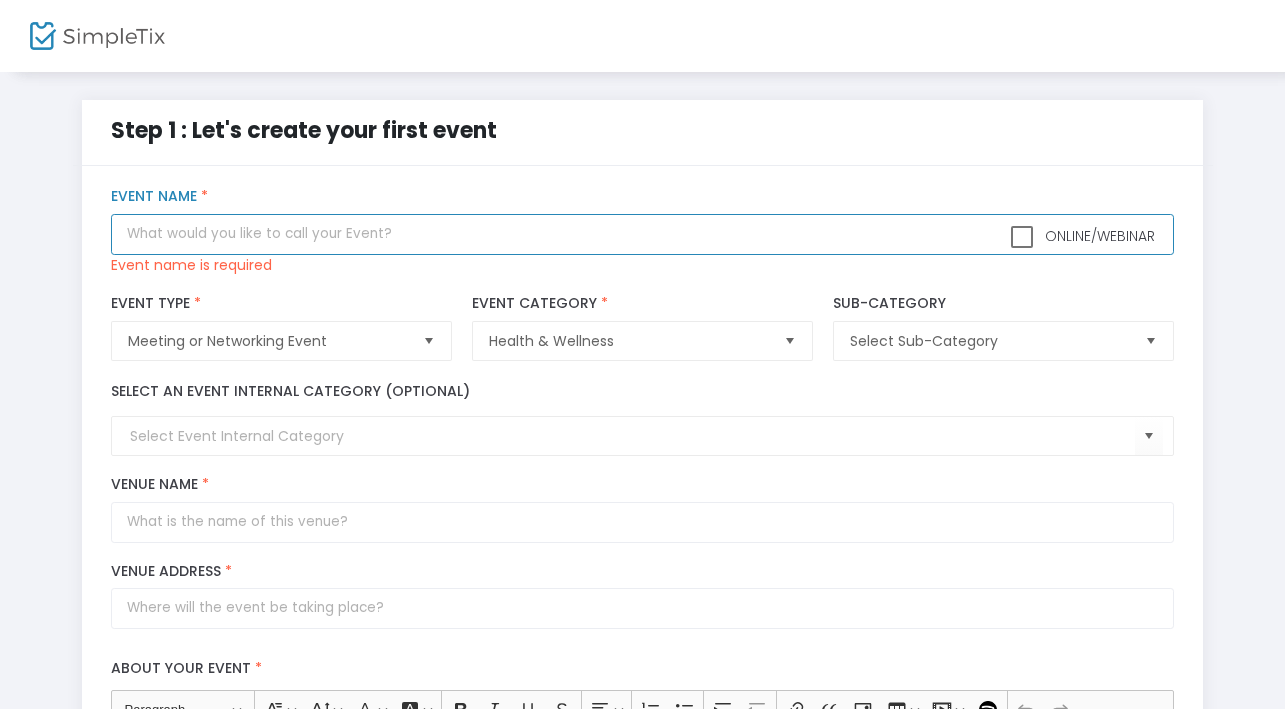 click 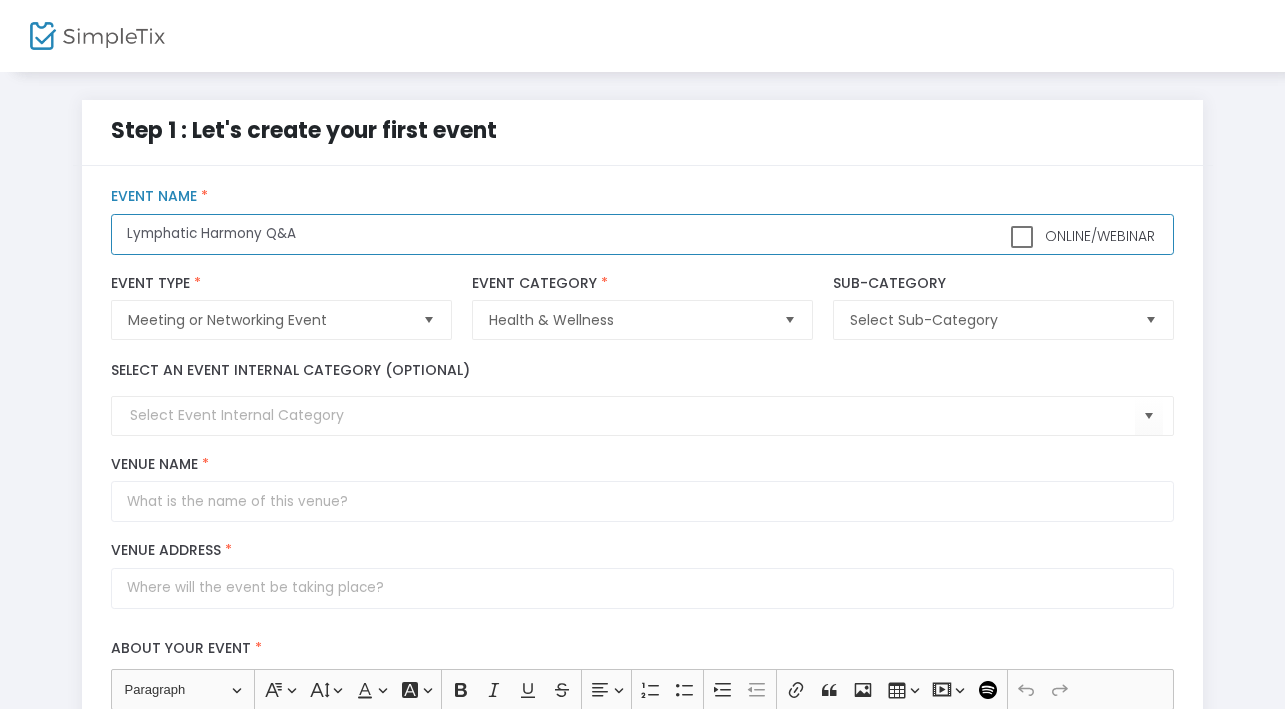 type on "Lymphatic Harmony Q&A" 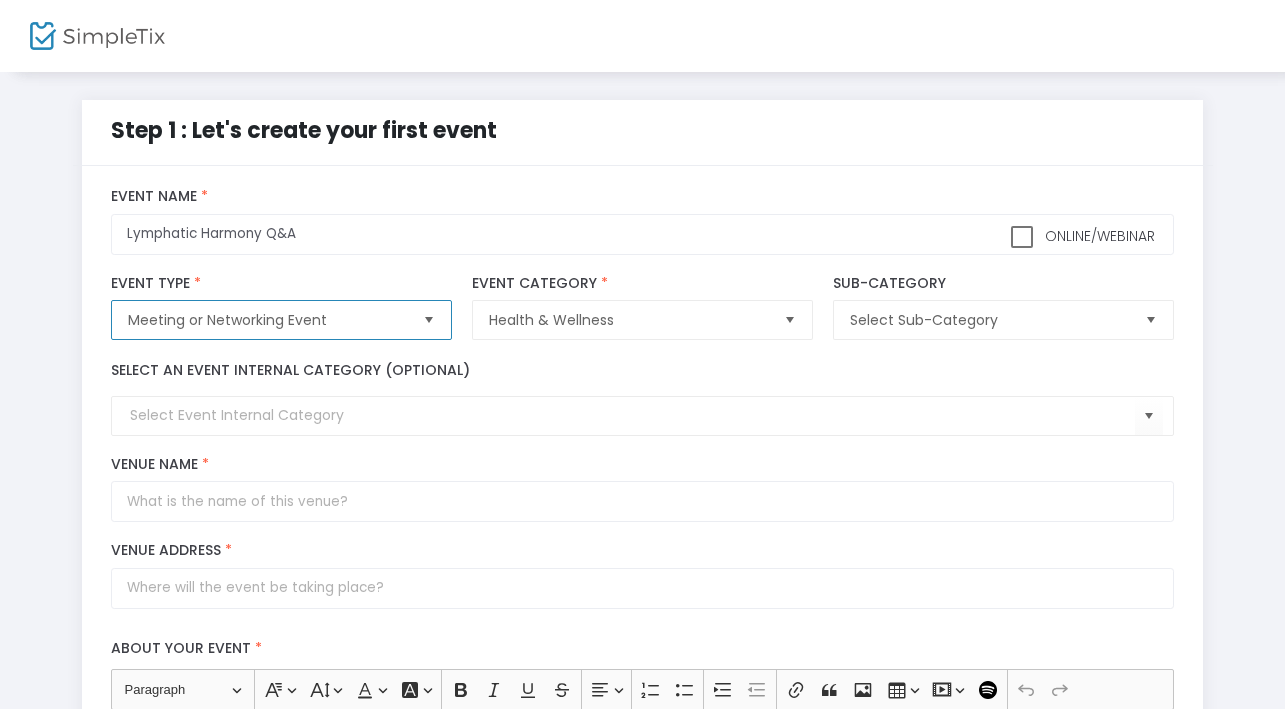 click on "Meeting or Networking Event" at bounding box center (267, 320) 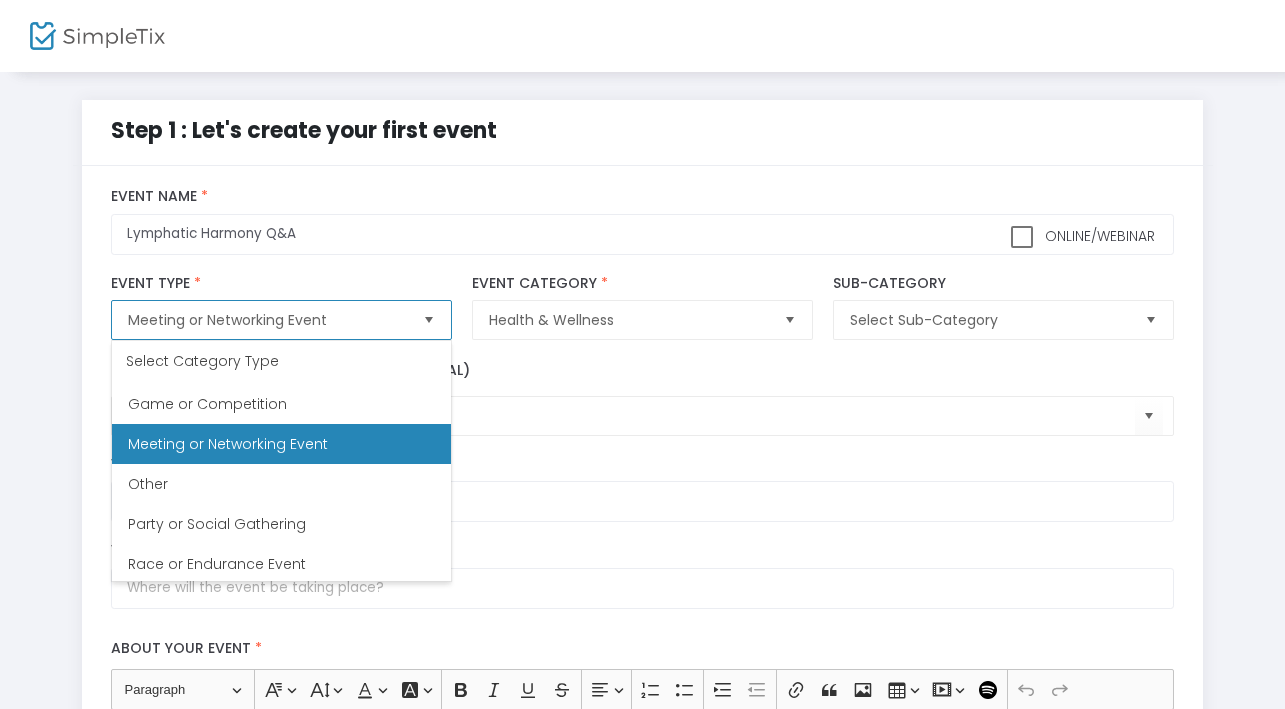 scroll, scrollTop: 350, scrollLeft: 0, axis: vertical 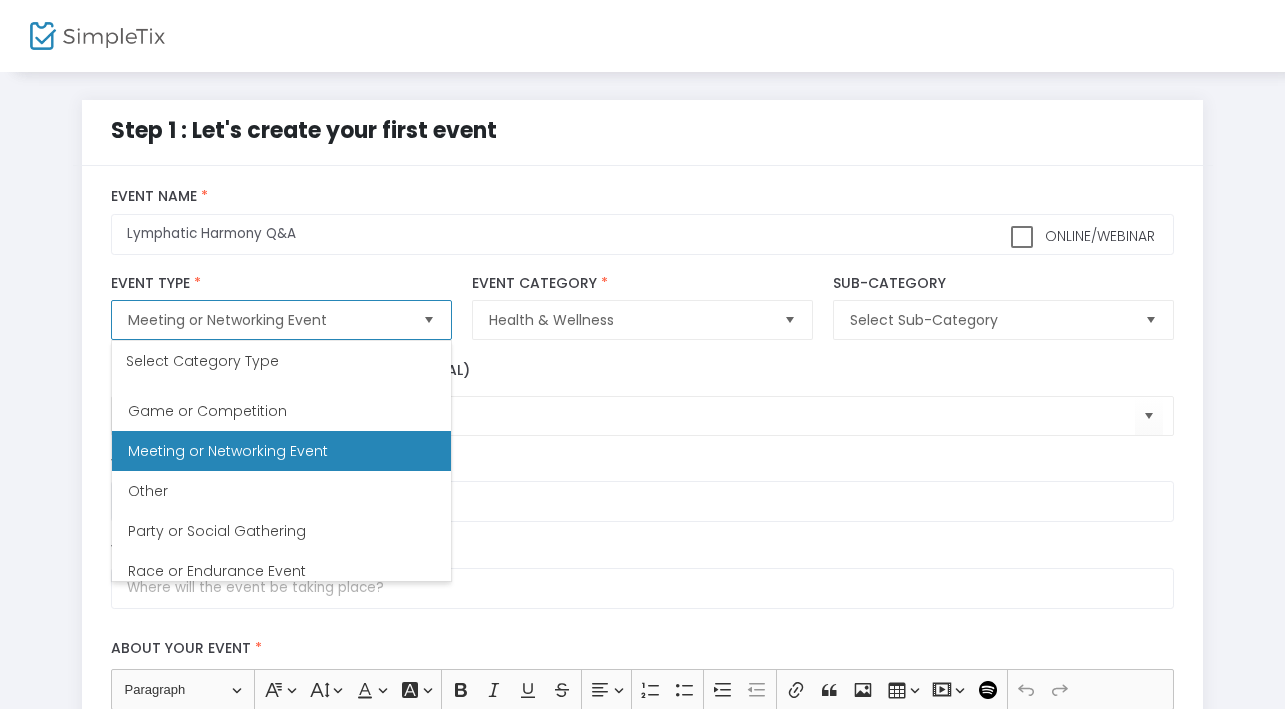 click on "Meeting or Networking Event" at bounding box center [281, 451] 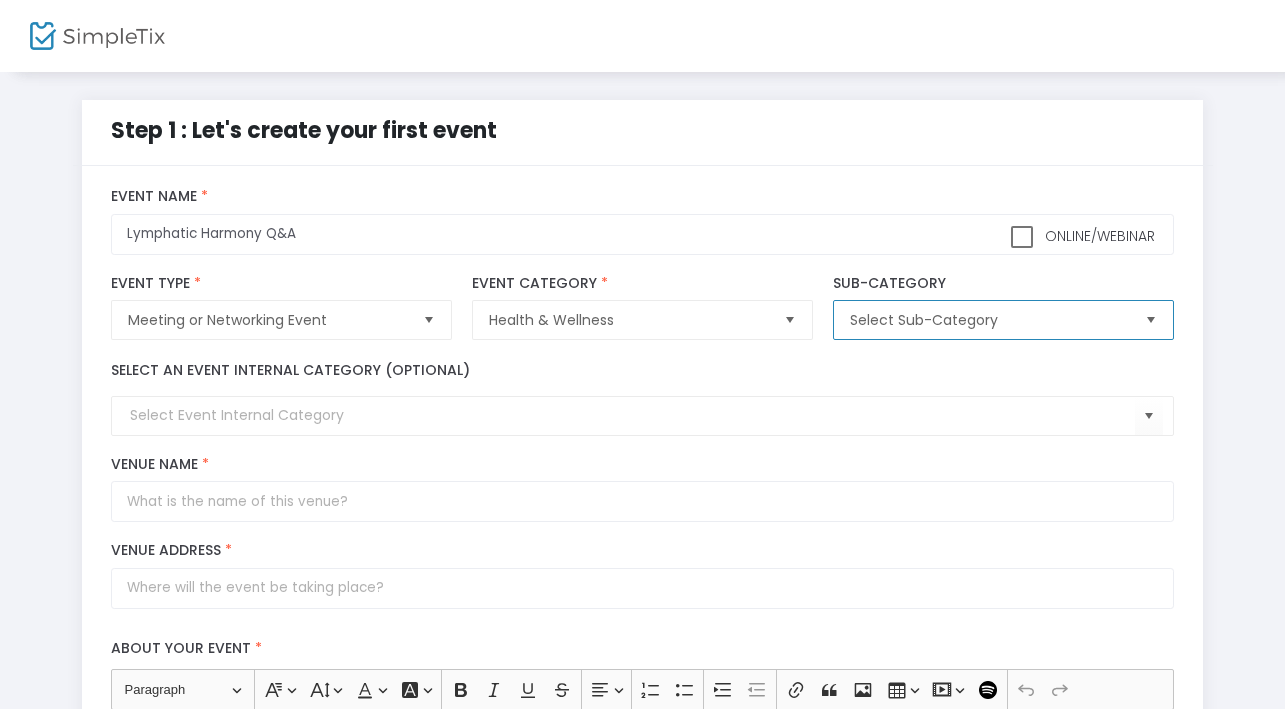 click on "Select Sub-Category" at bounding box center (989, 320) 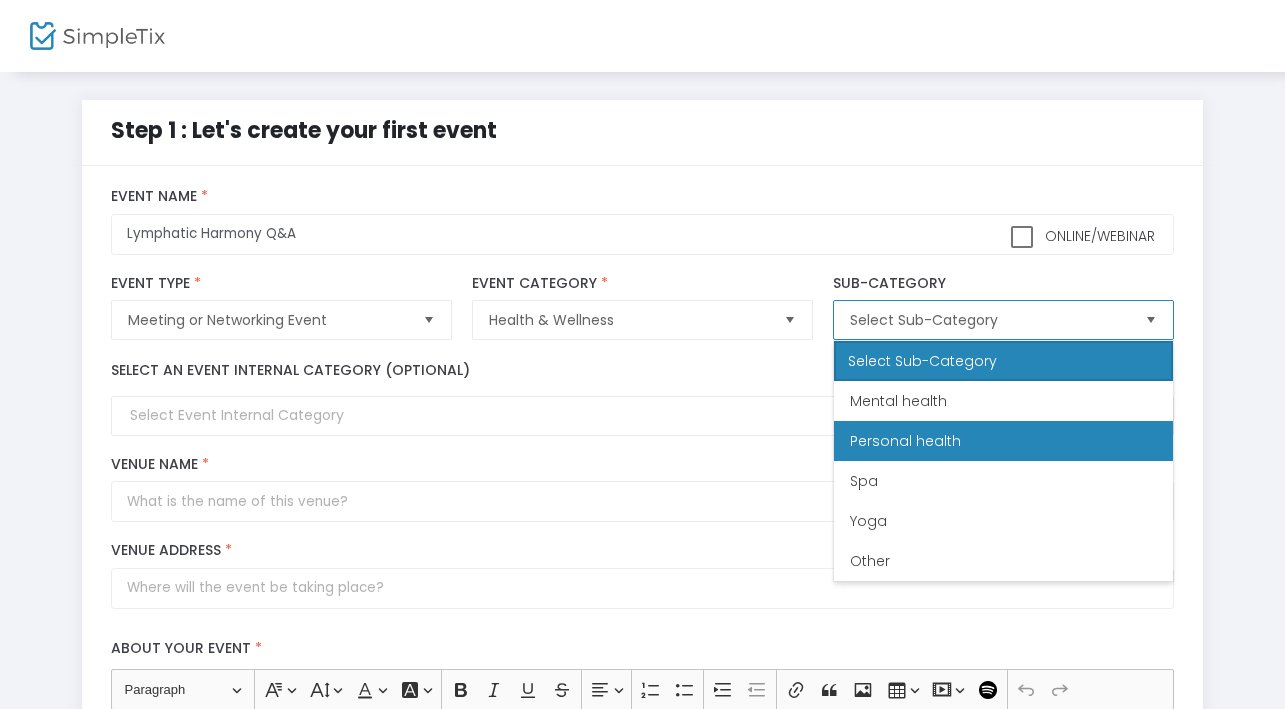 scroll, scrollTop: 0, scrollLeft: 0, axis: both 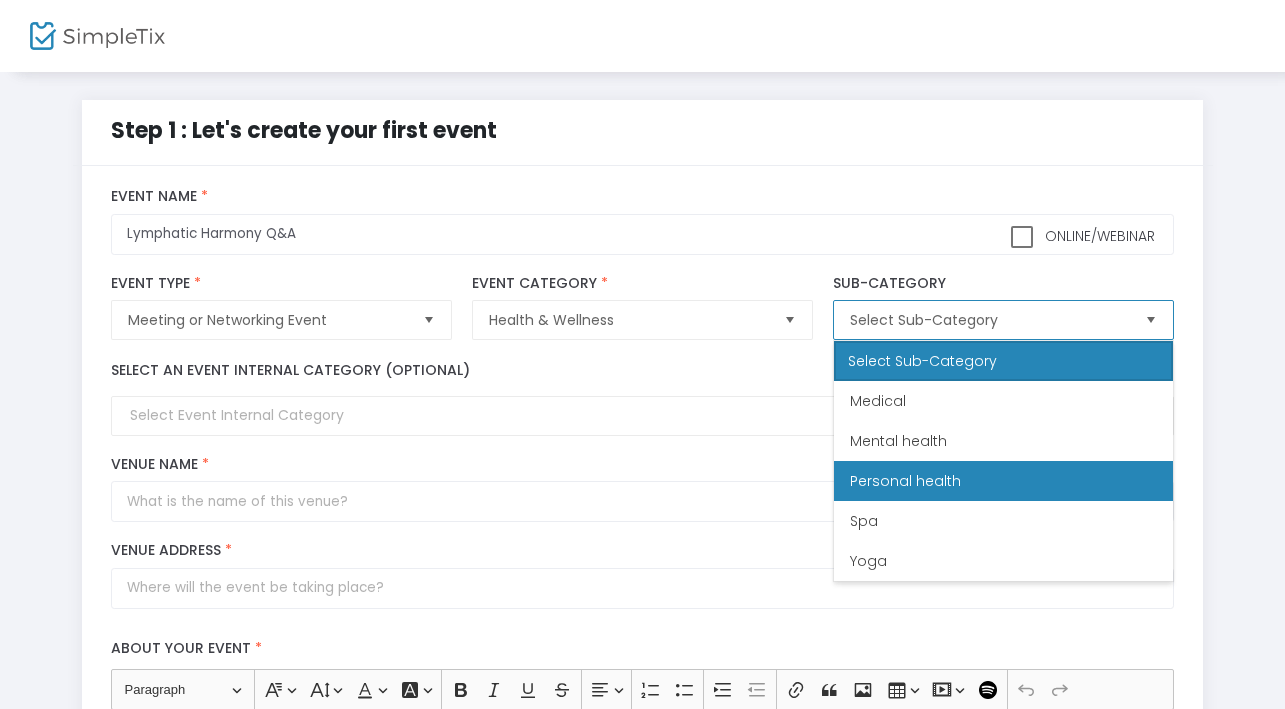 click on "Personal health" at bounding box center [905, 481] 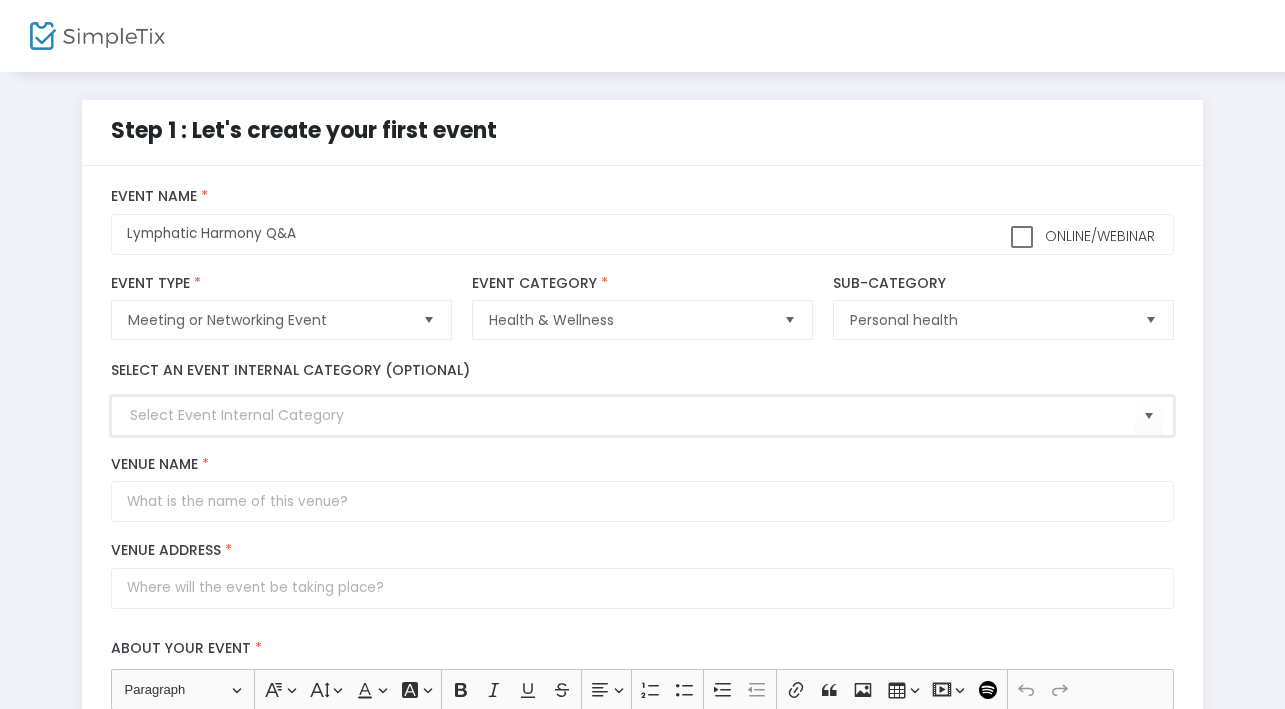 click at bounding box center [632, 415] 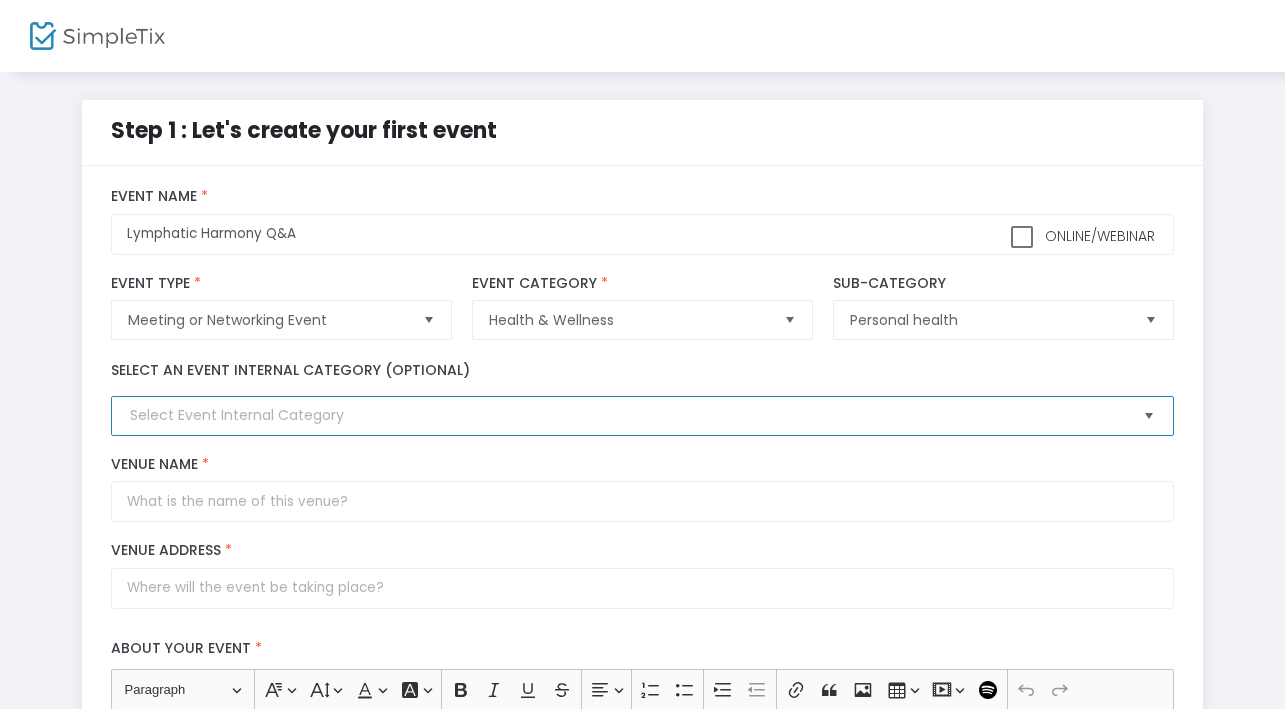 click 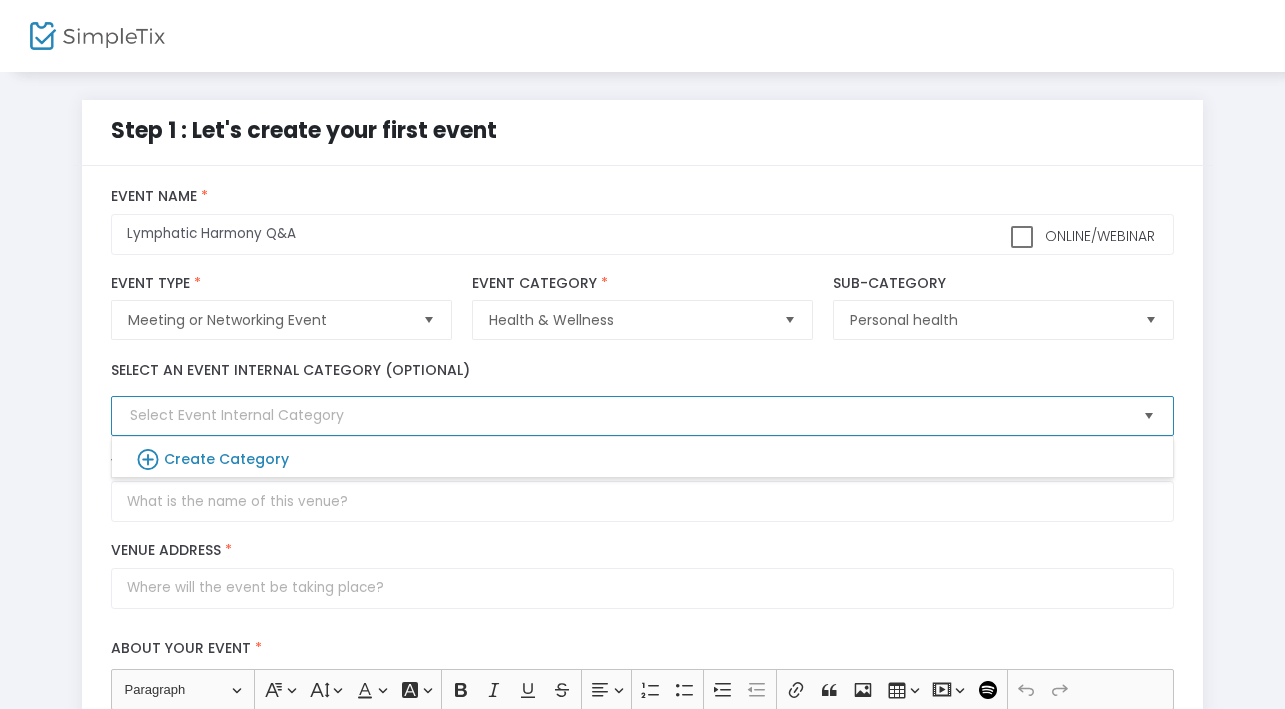 click 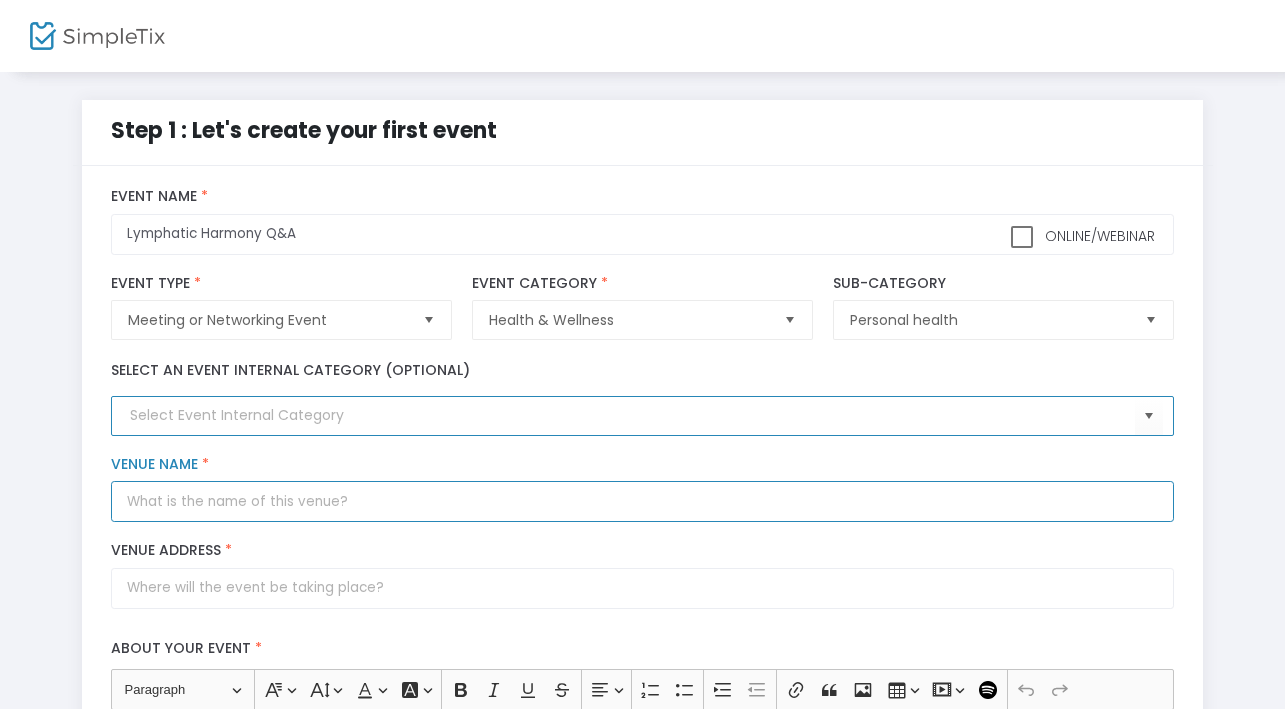 click on "Venue Name *" at bounding box center (642, 501) 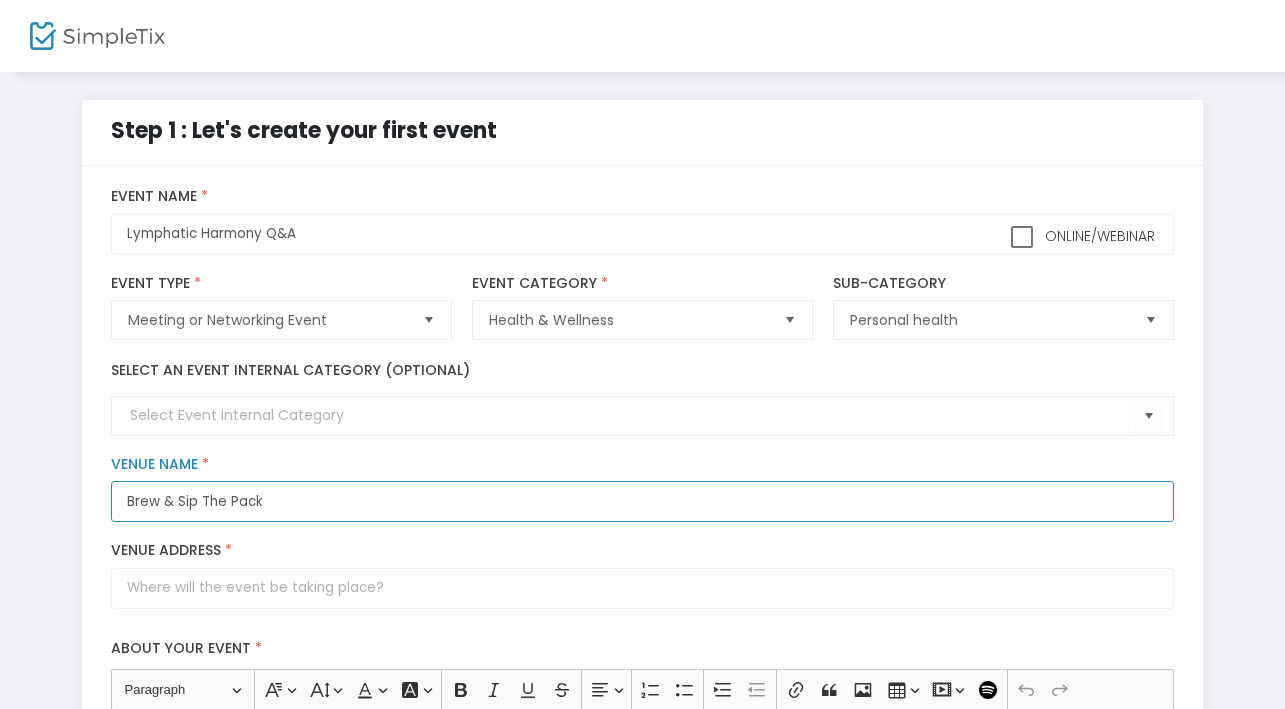 type on "Brew & Sip The Pack" 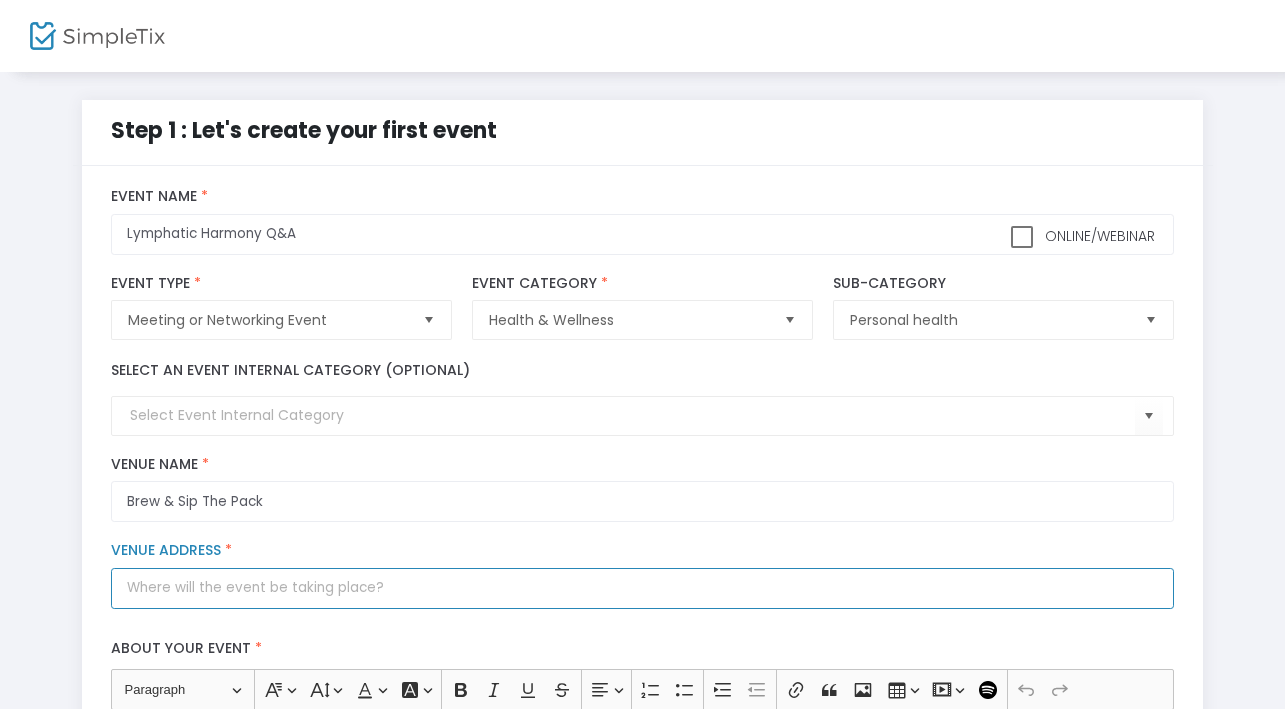 click on "Venue Address *" at bounding box center (642, 588) 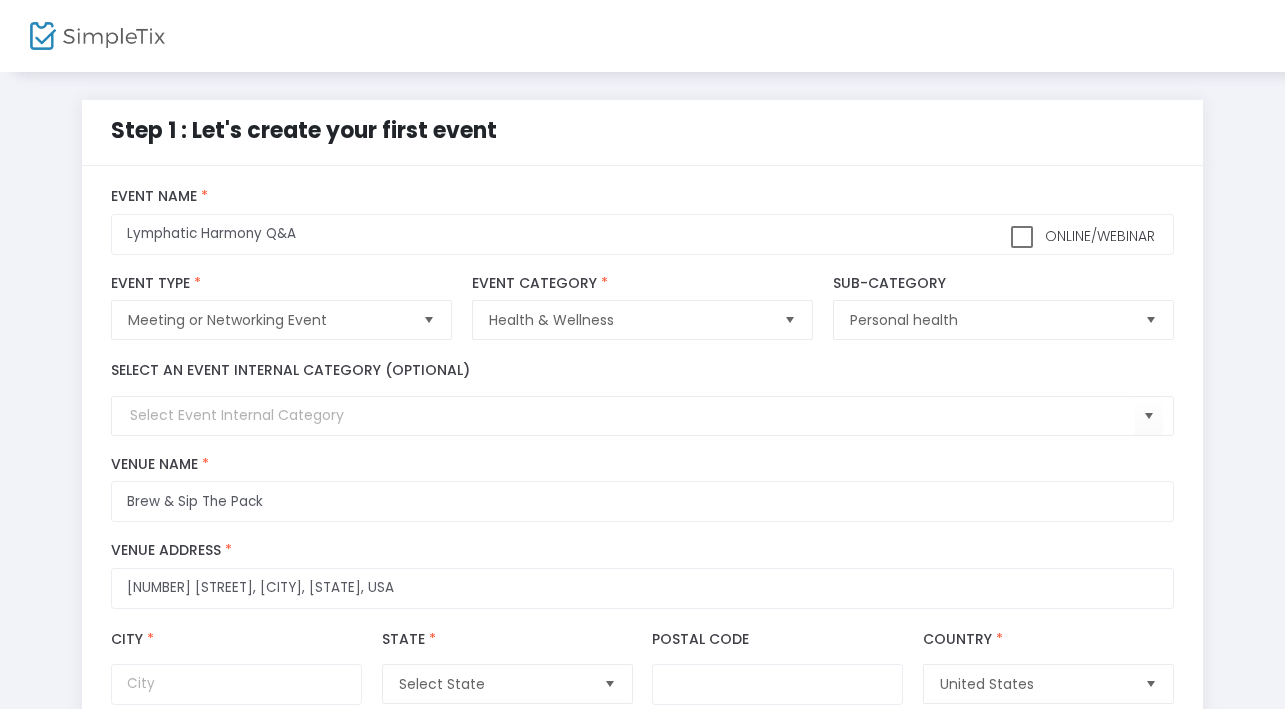 type on "2860 Packerland Way" 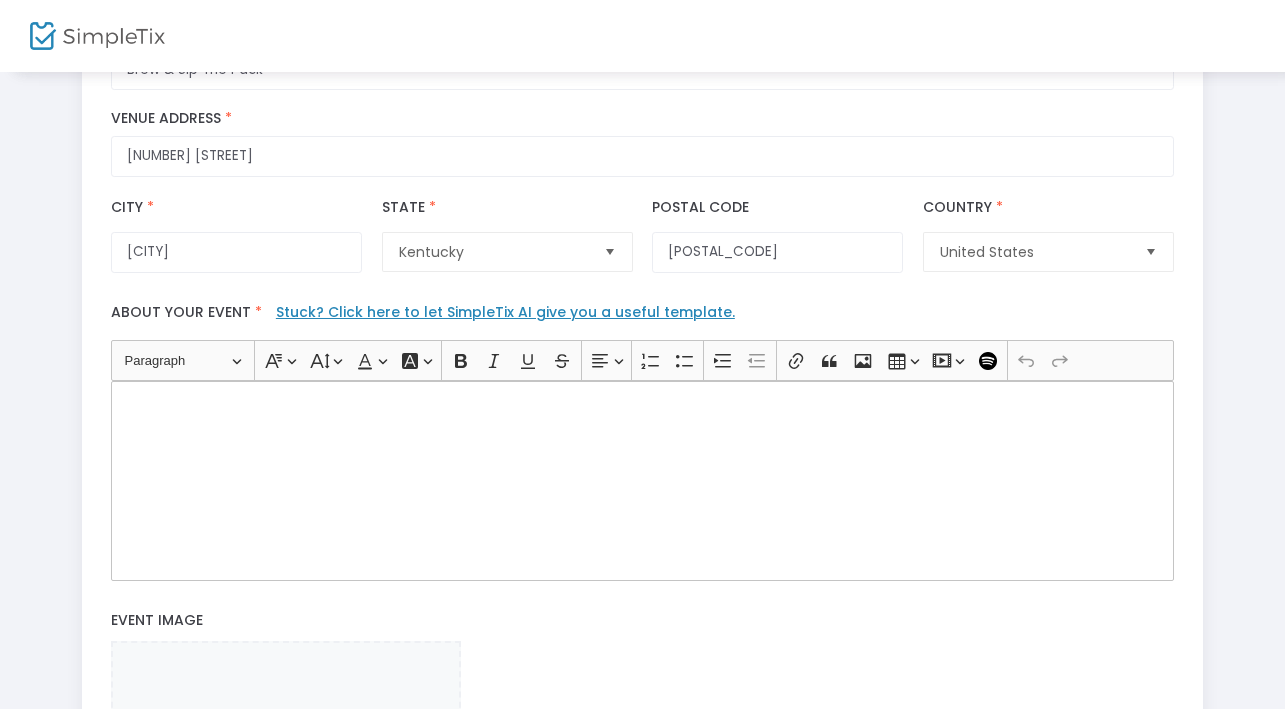 scroll, scrollTop: 438, scrollLeft: 0, axis: vertical 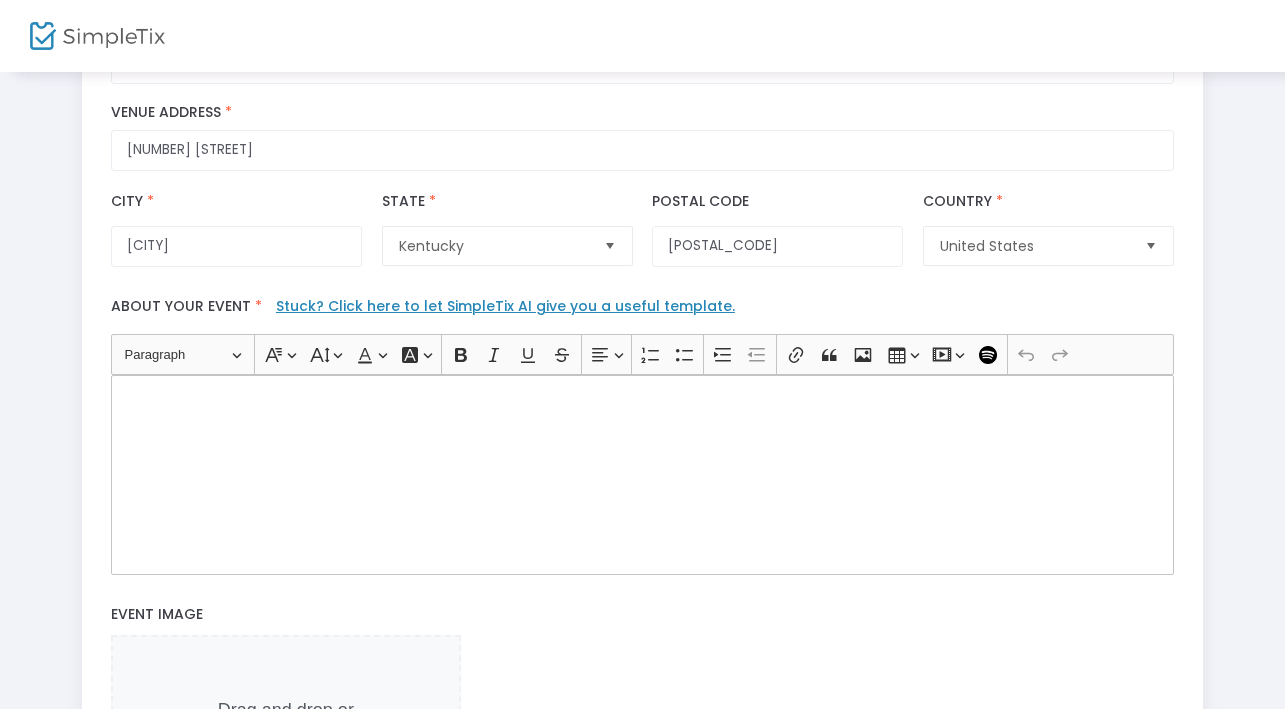 click 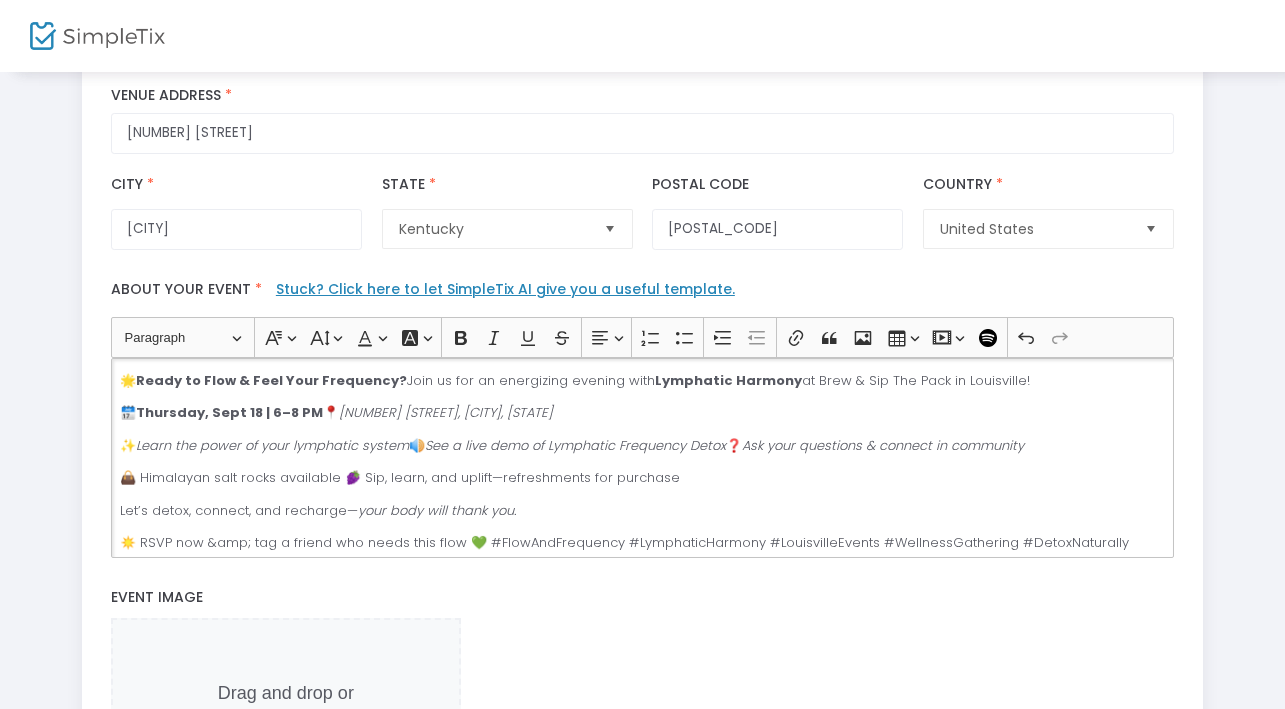 scroll, scrollTop: 462, scrollLeft: 0, axis: vertical 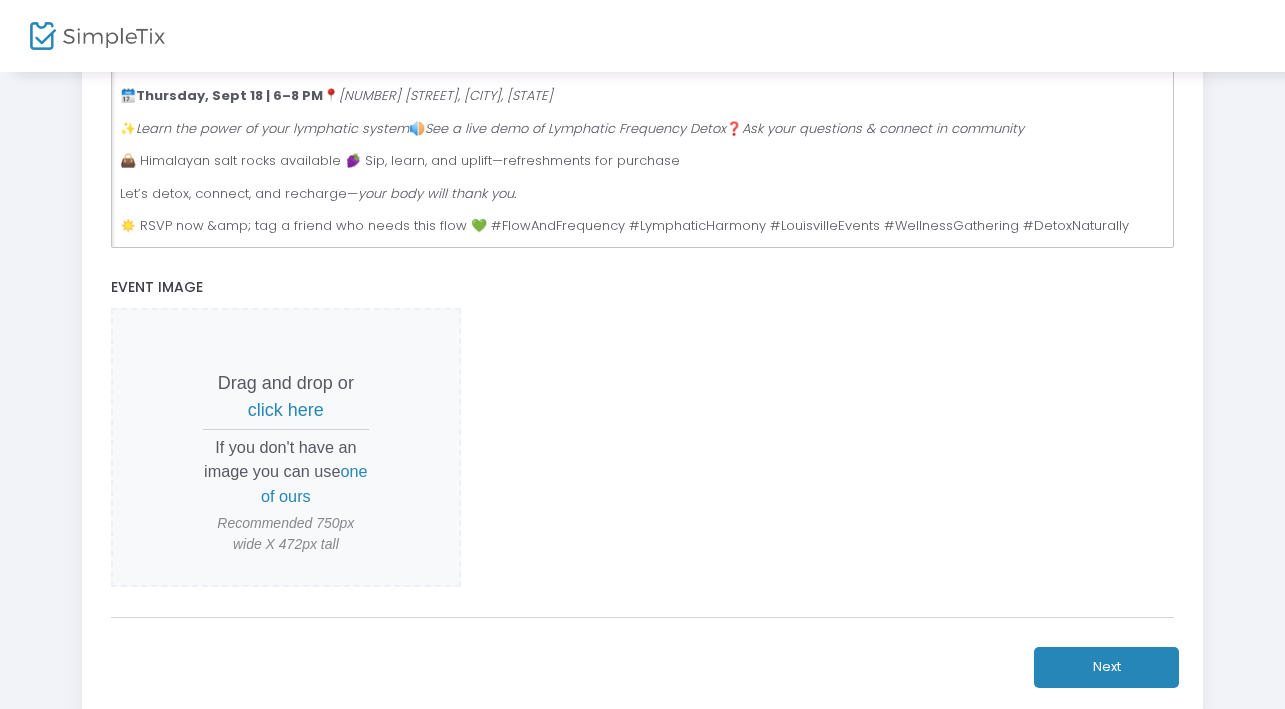 click on "click here" at bounding box center (286, 410) 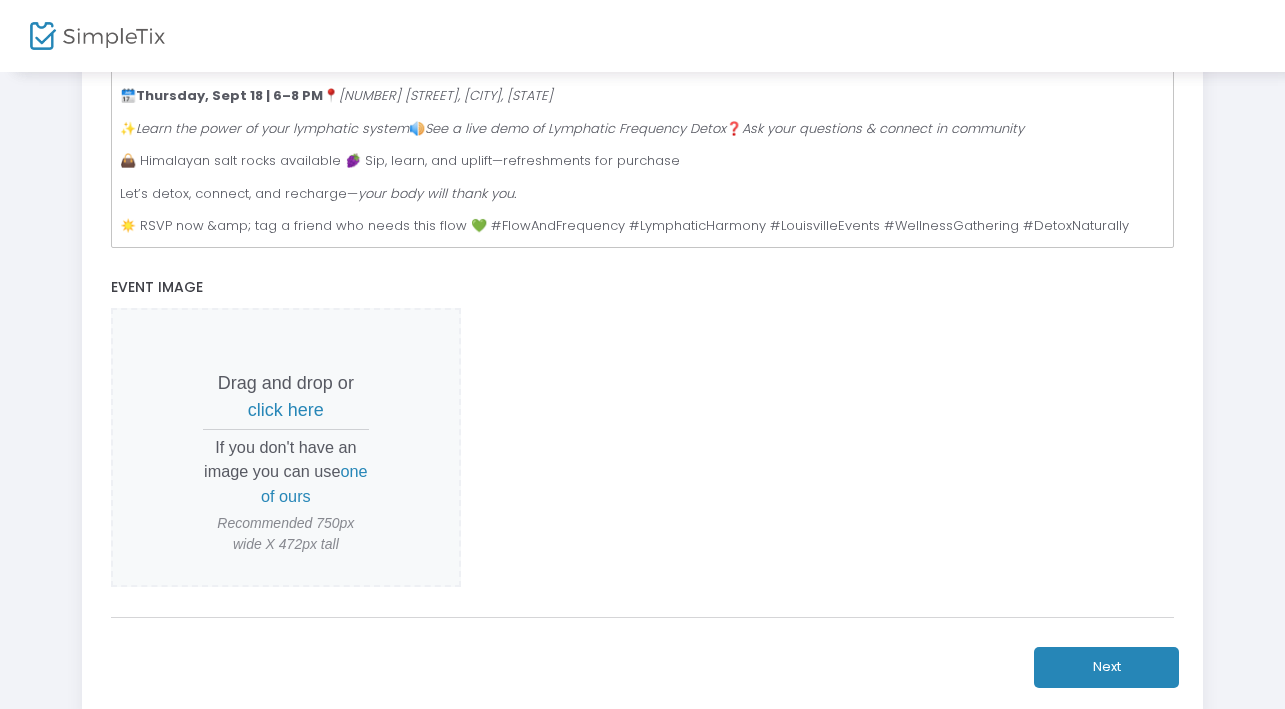 scroll, scrollTop: 0, scrollLeft: 0, axis: both 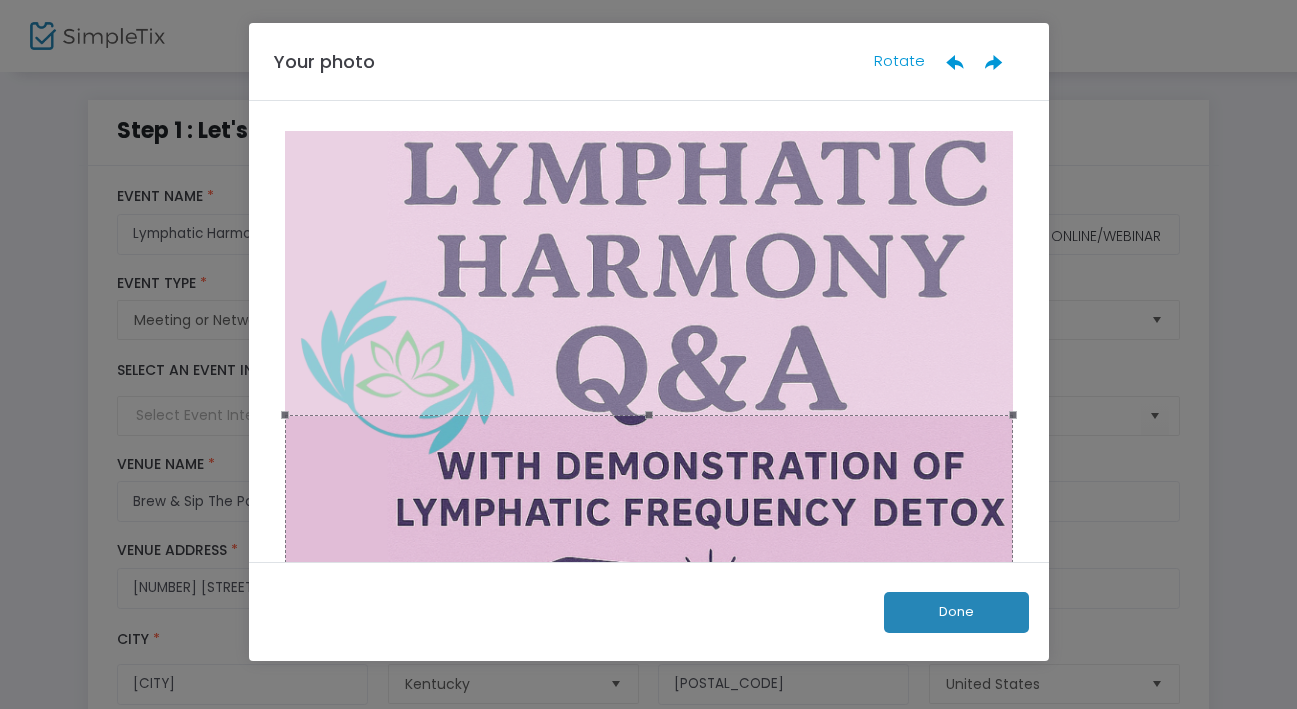 drag, startPoint x: 558, startPoint y: 455, endPoint x: 544, endPoint y: 499, distance: 46.173584 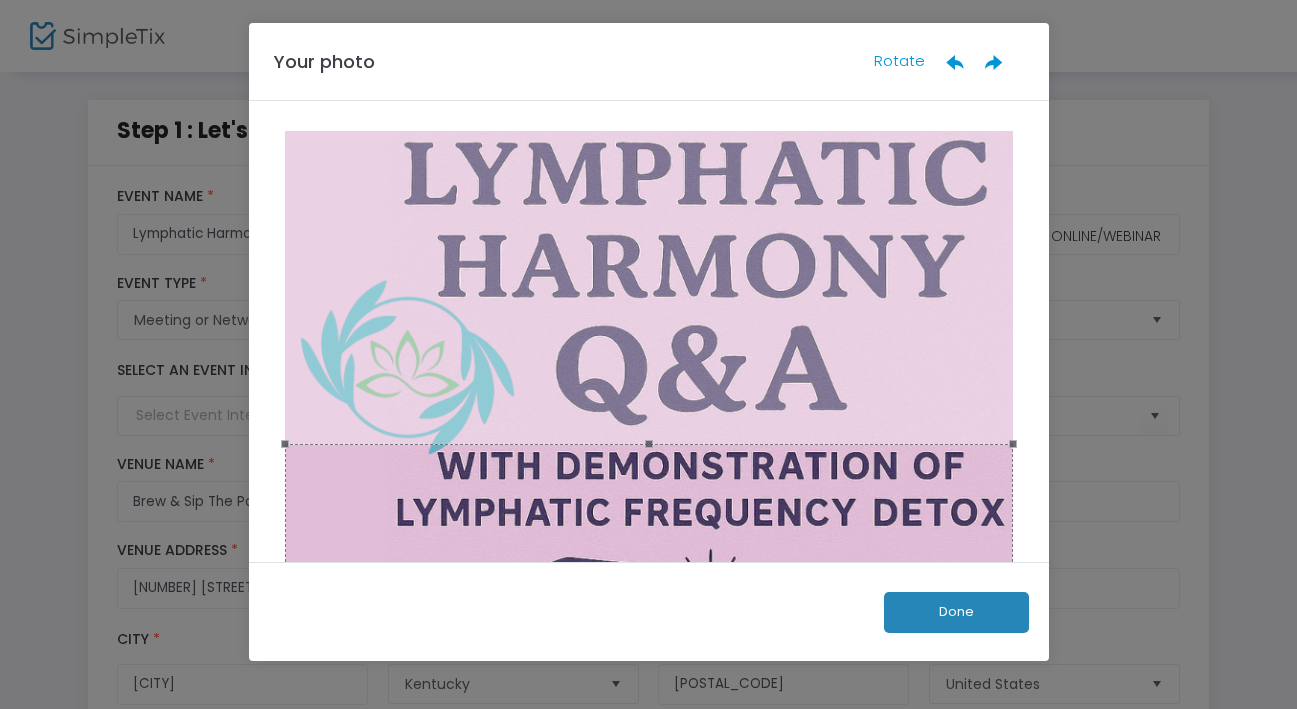 drag, startPoint x: 544, startPoint y: 499, endPoint x: 543, endPoint y: 526, distance: 27.018513 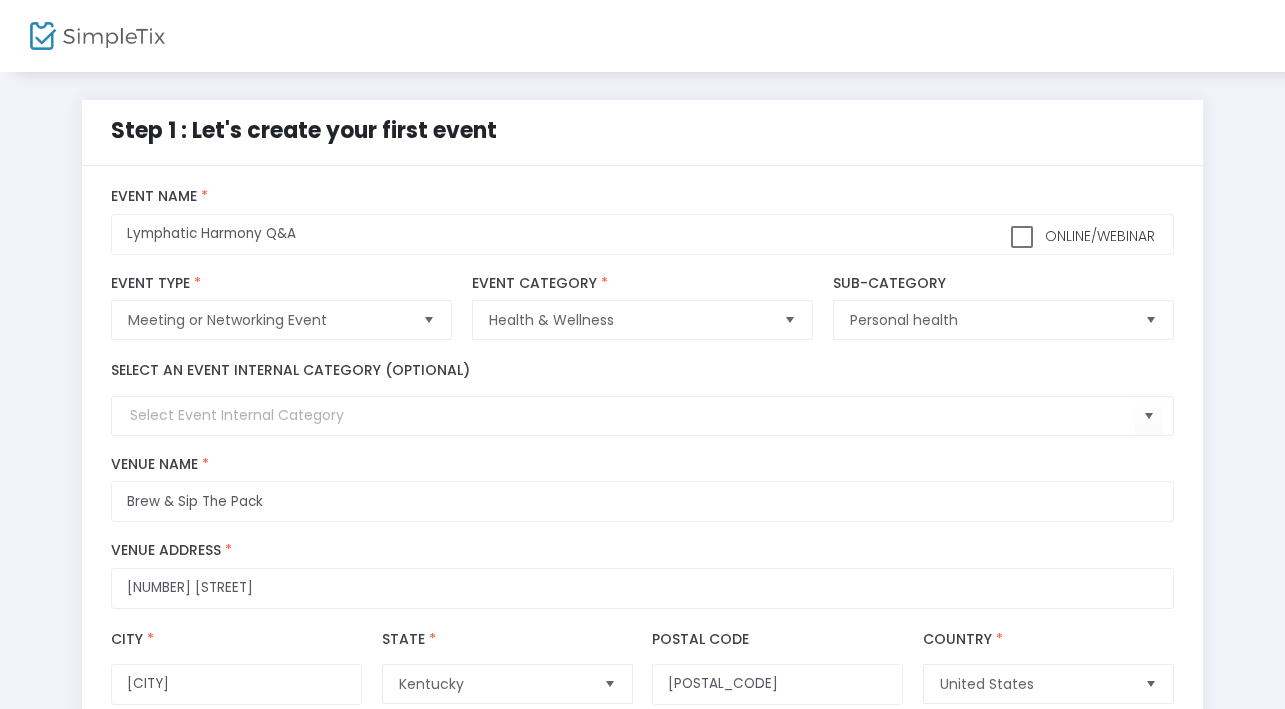 scroll, scrollTop: 0, scrollLeft: 0, axis: both 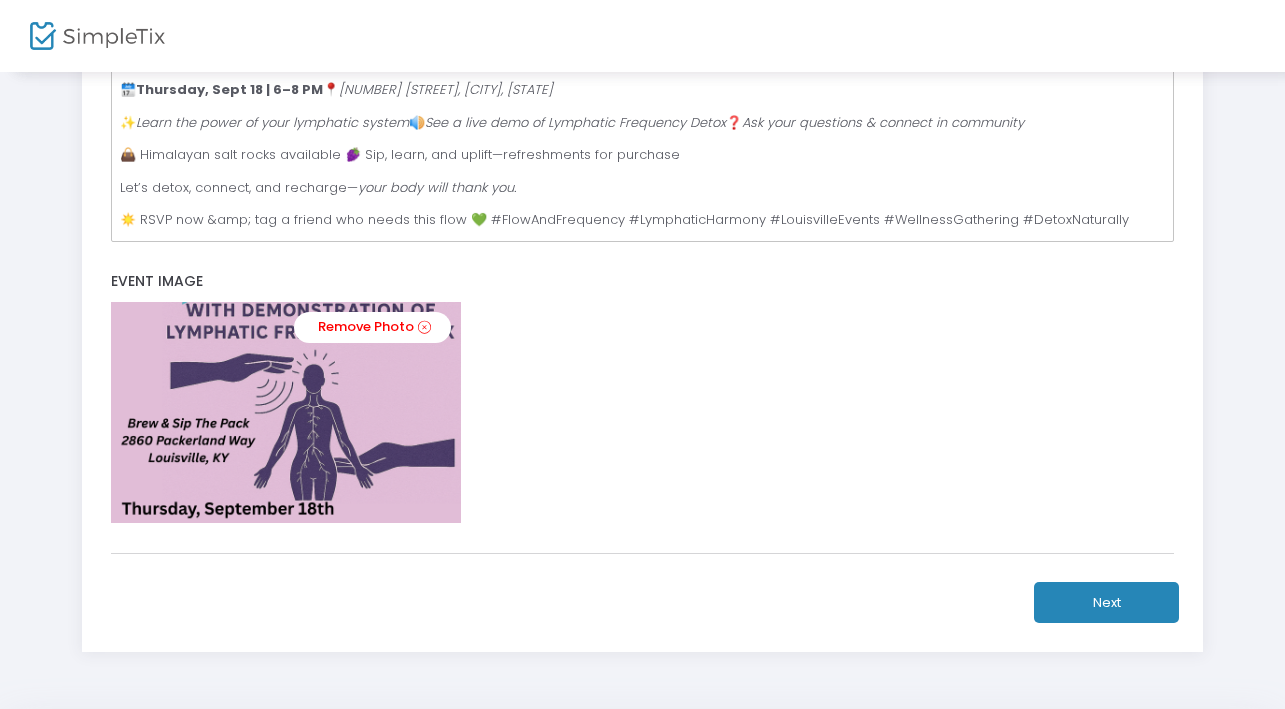 click at bounding box center [286, 412] 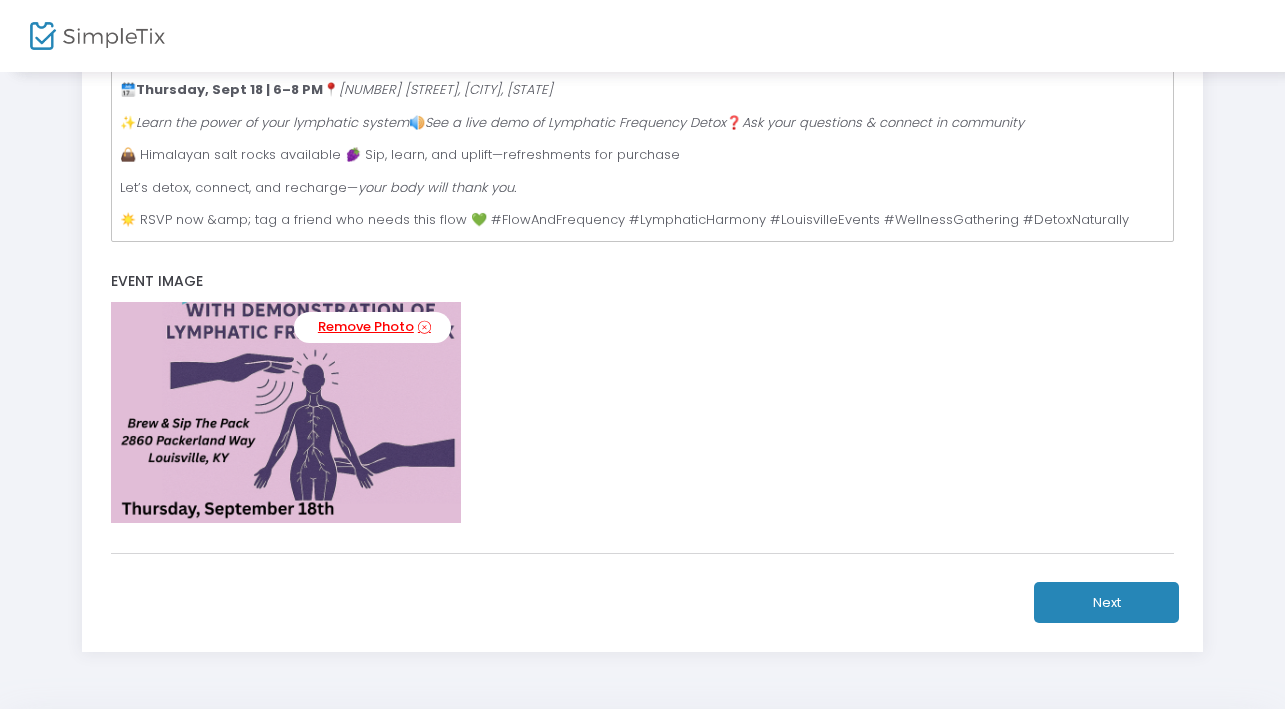 click at bounding box center [424, 327] 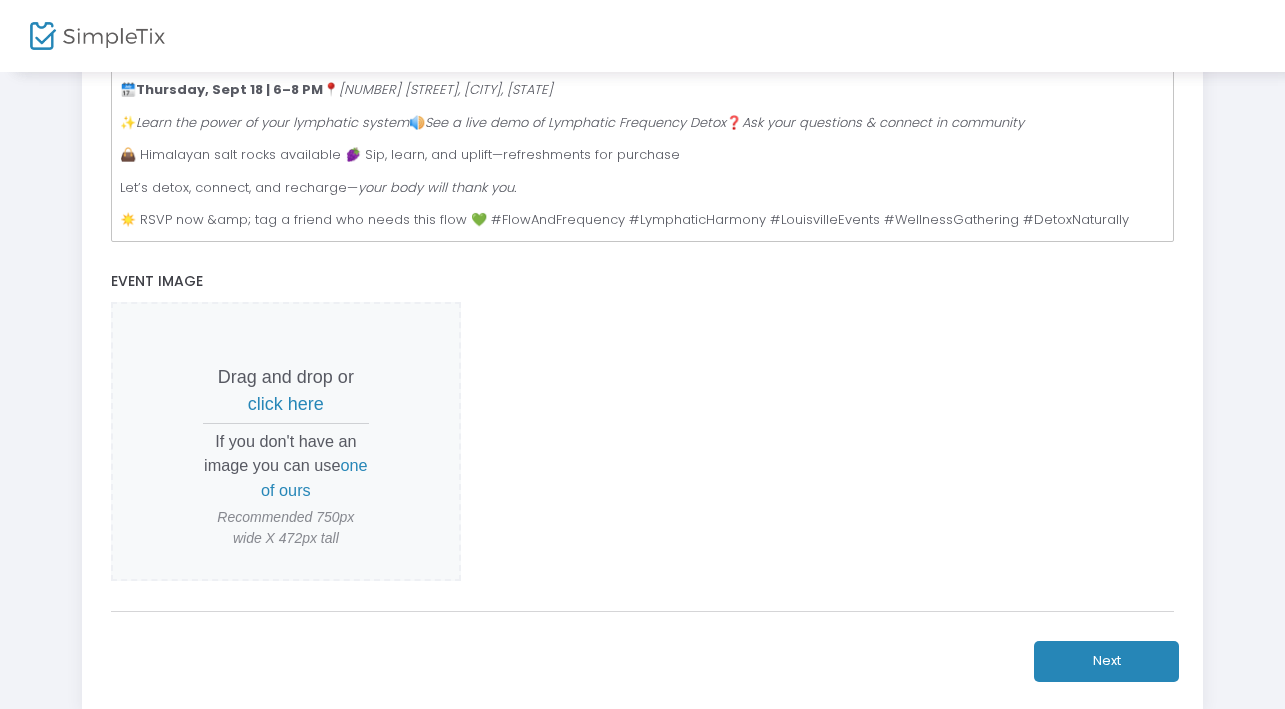 click on "click here" at bounding box center (286, 404) 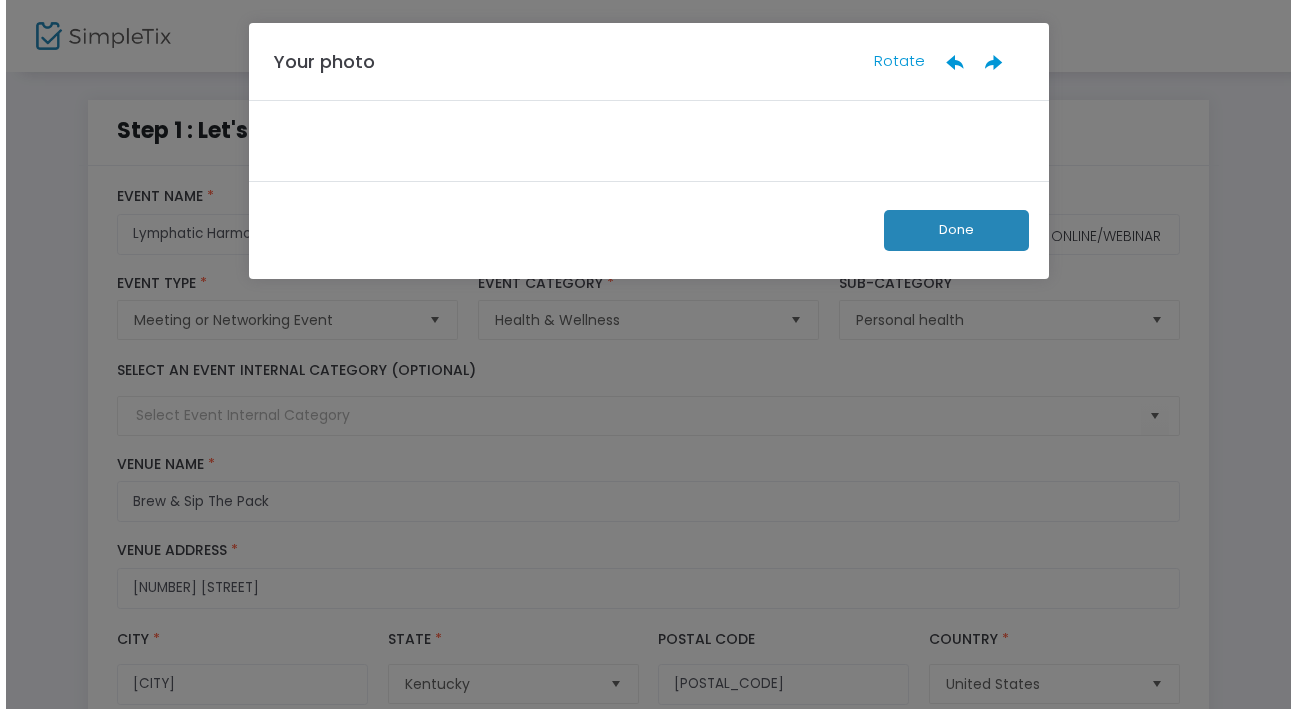scroll, scrollTop: 0, scrollLeft: 0, axis: both 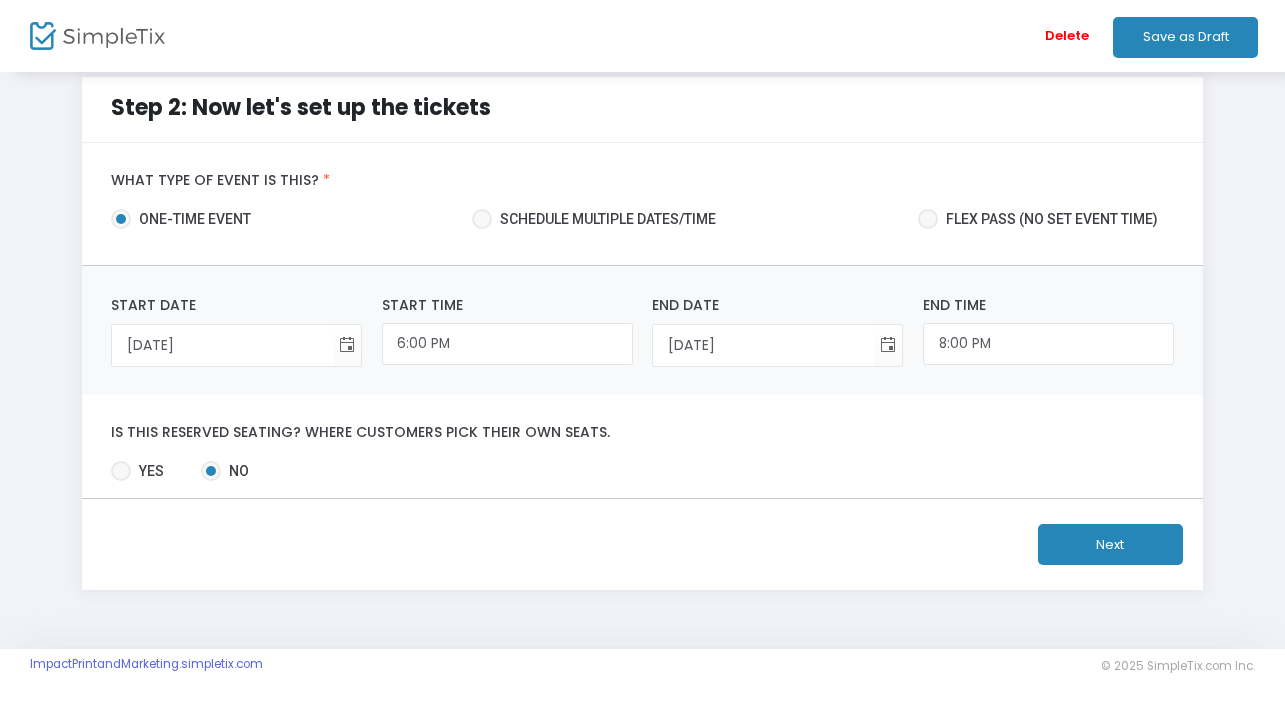 click on "Next" 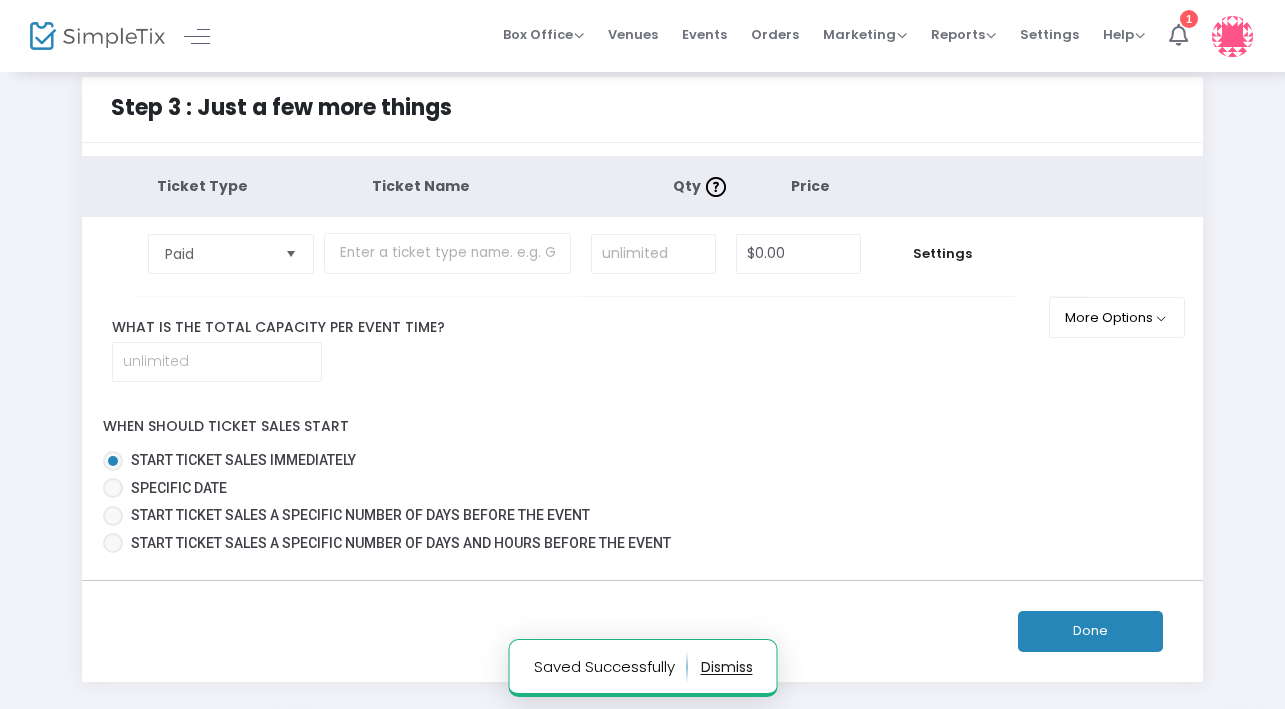 click at bounding box center [291, 253] 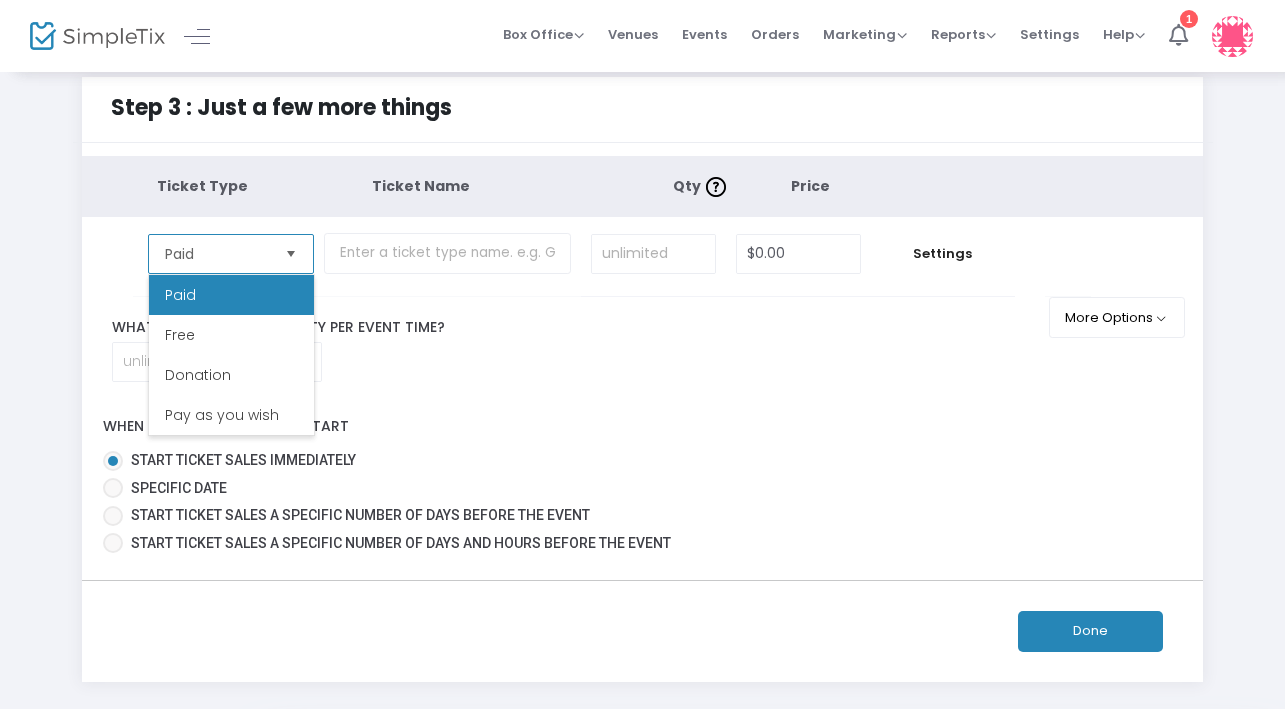 click at bounding box center (291, 253) 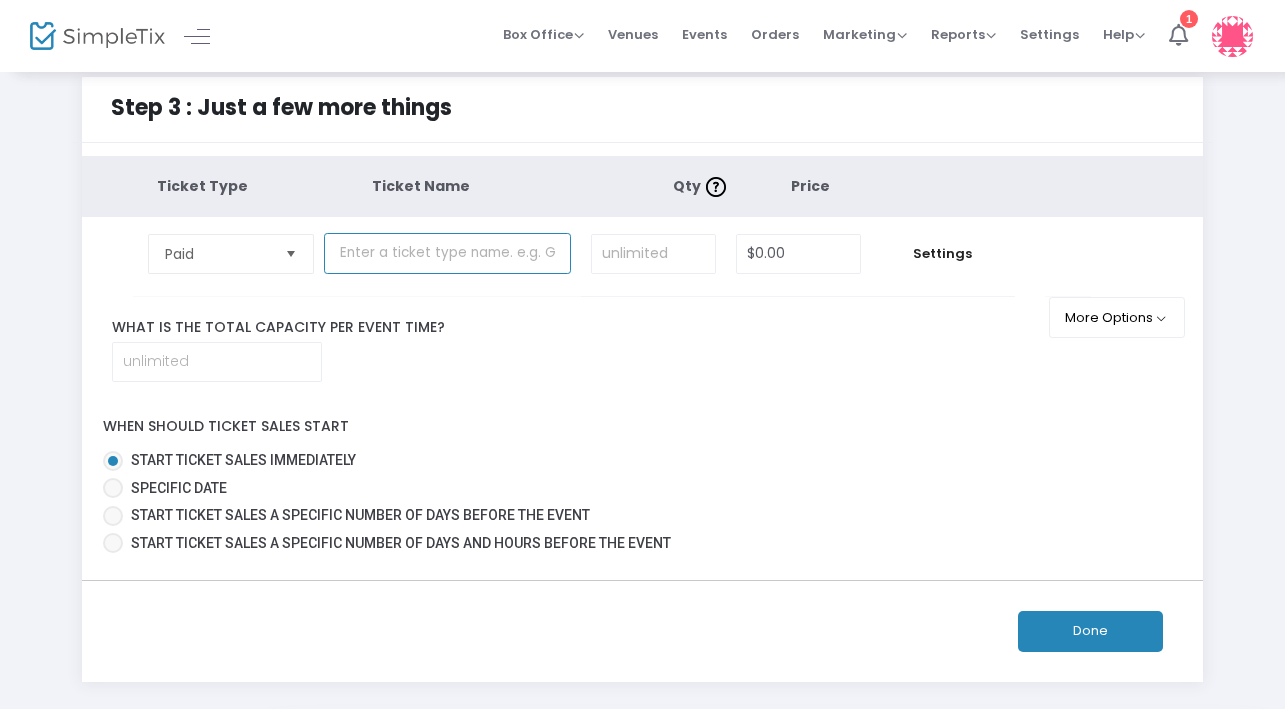 click at bounding box center (447, 253) 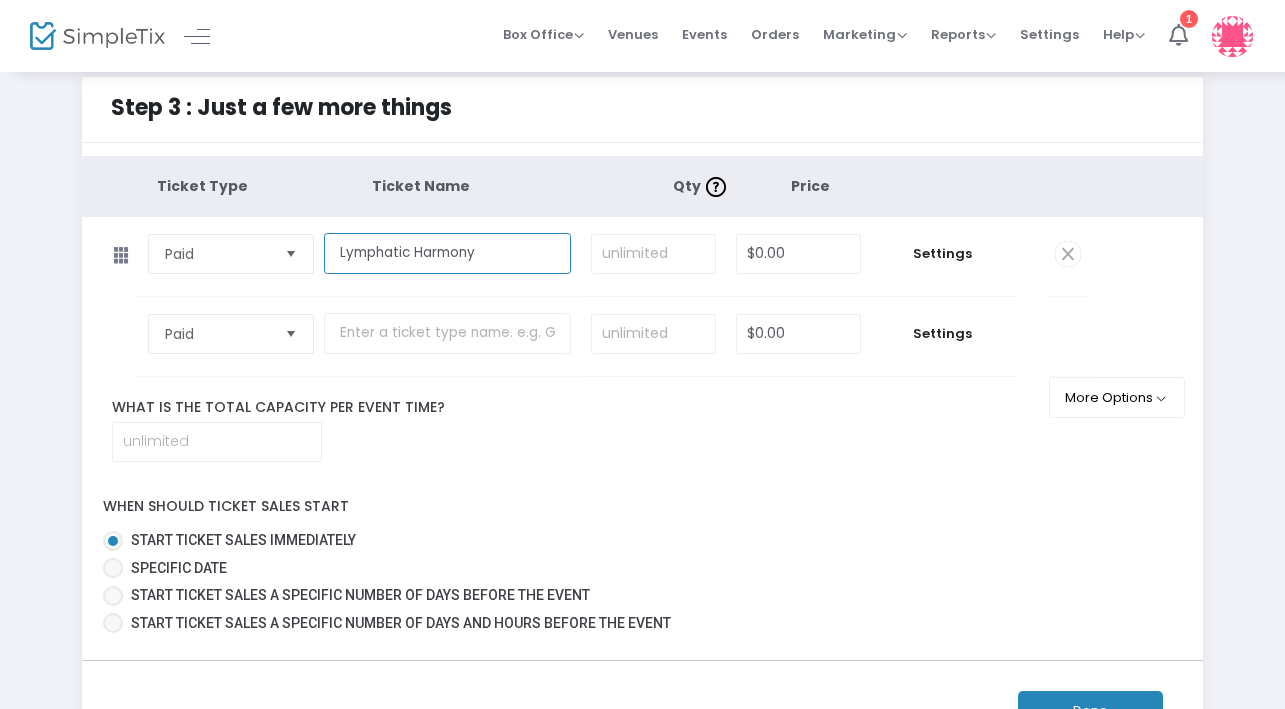 type on "Lymphatic Harmony" 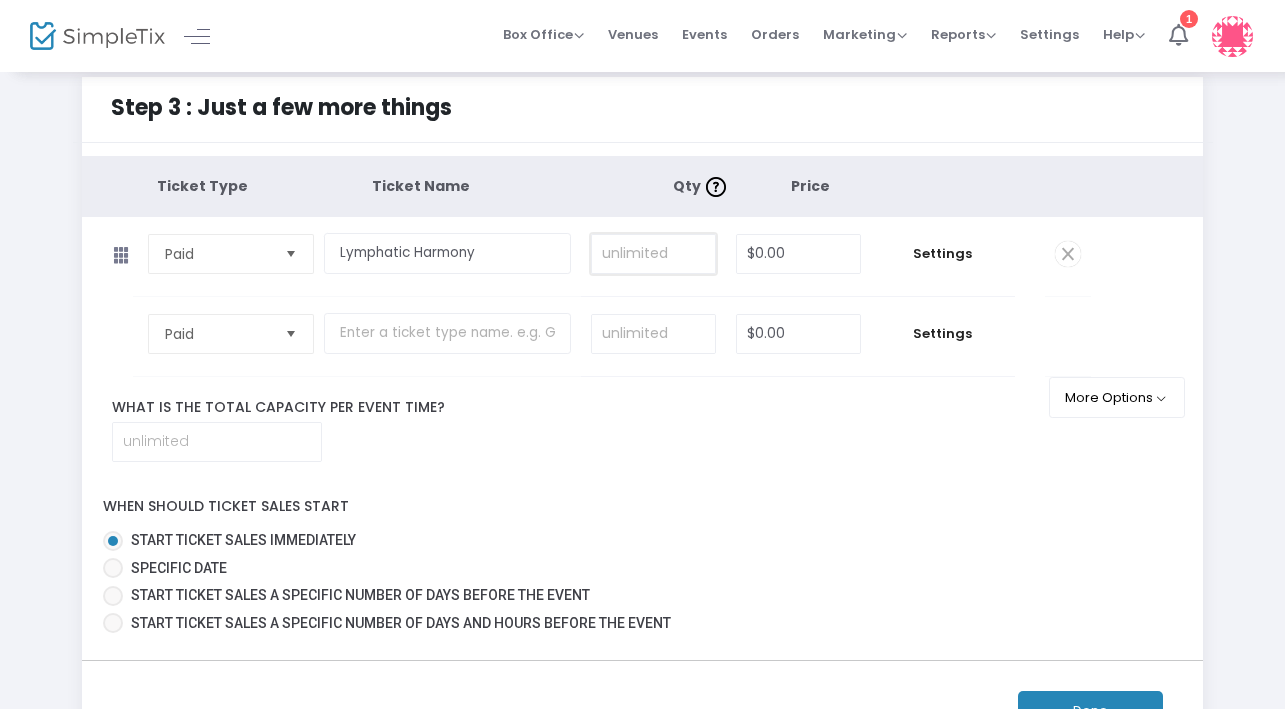 click at bounding box center (653, 254) 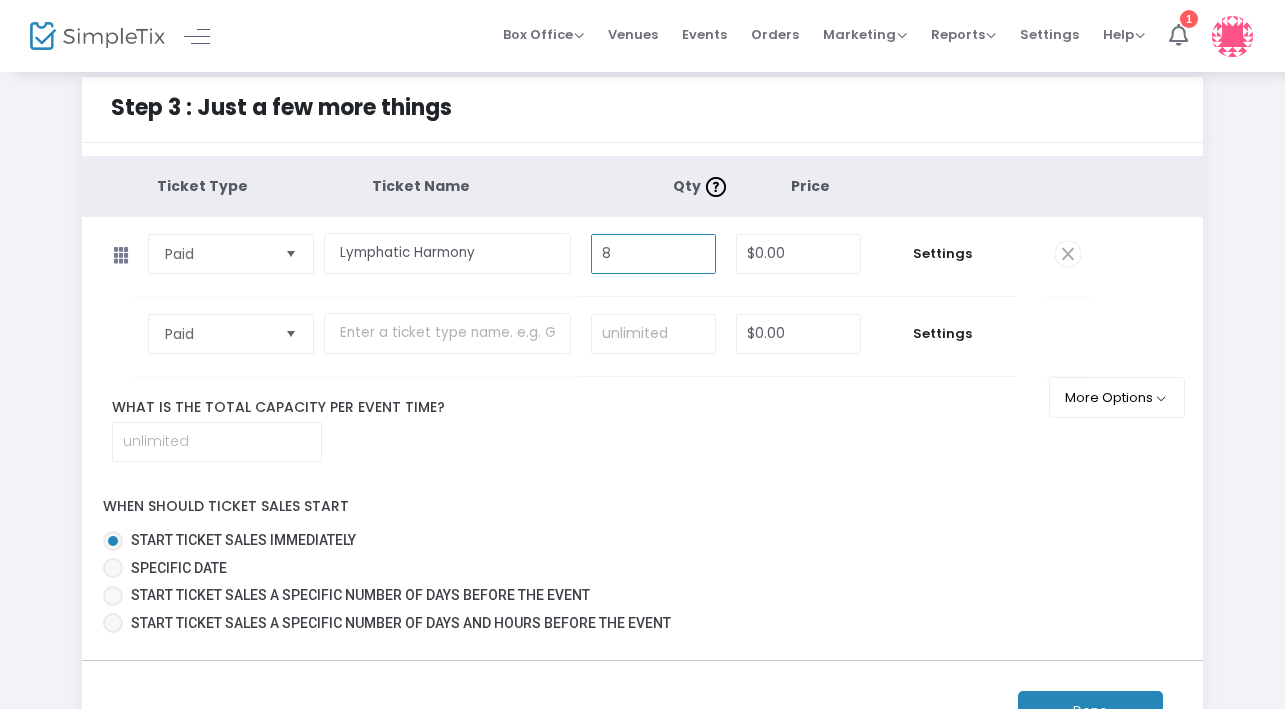 type on "8" 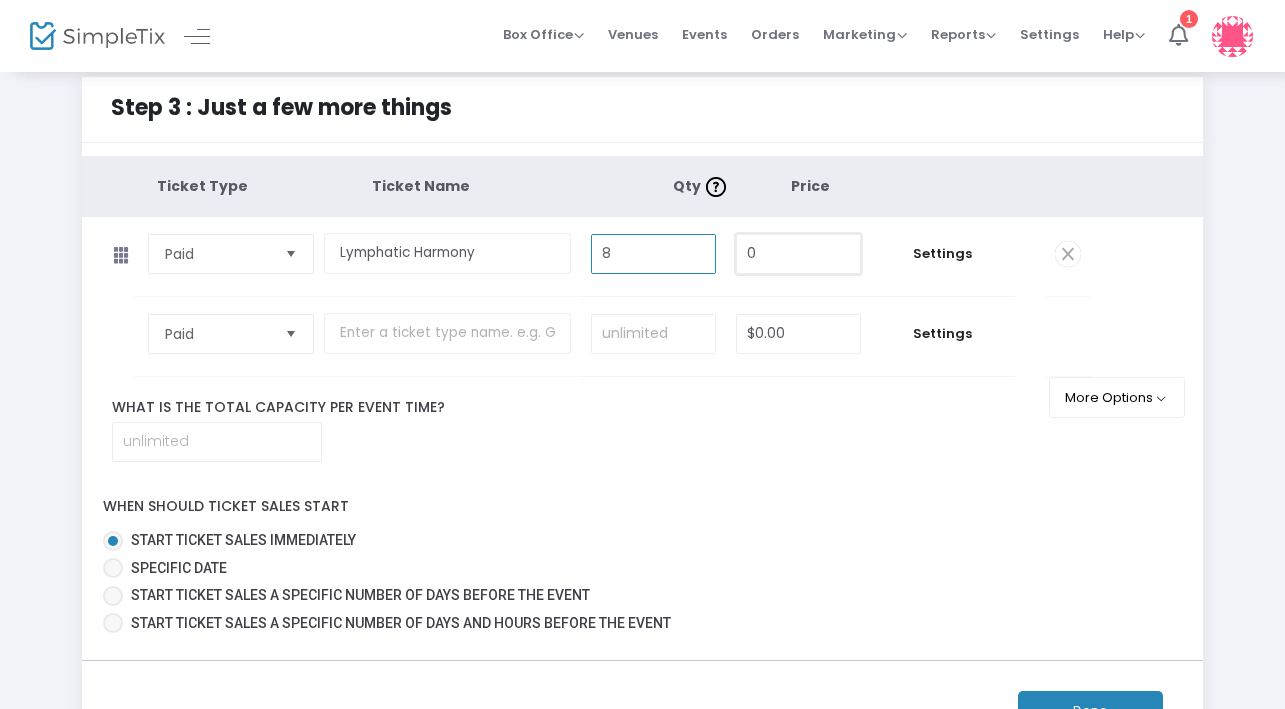 click on "0" at bounding box center [798, 254] 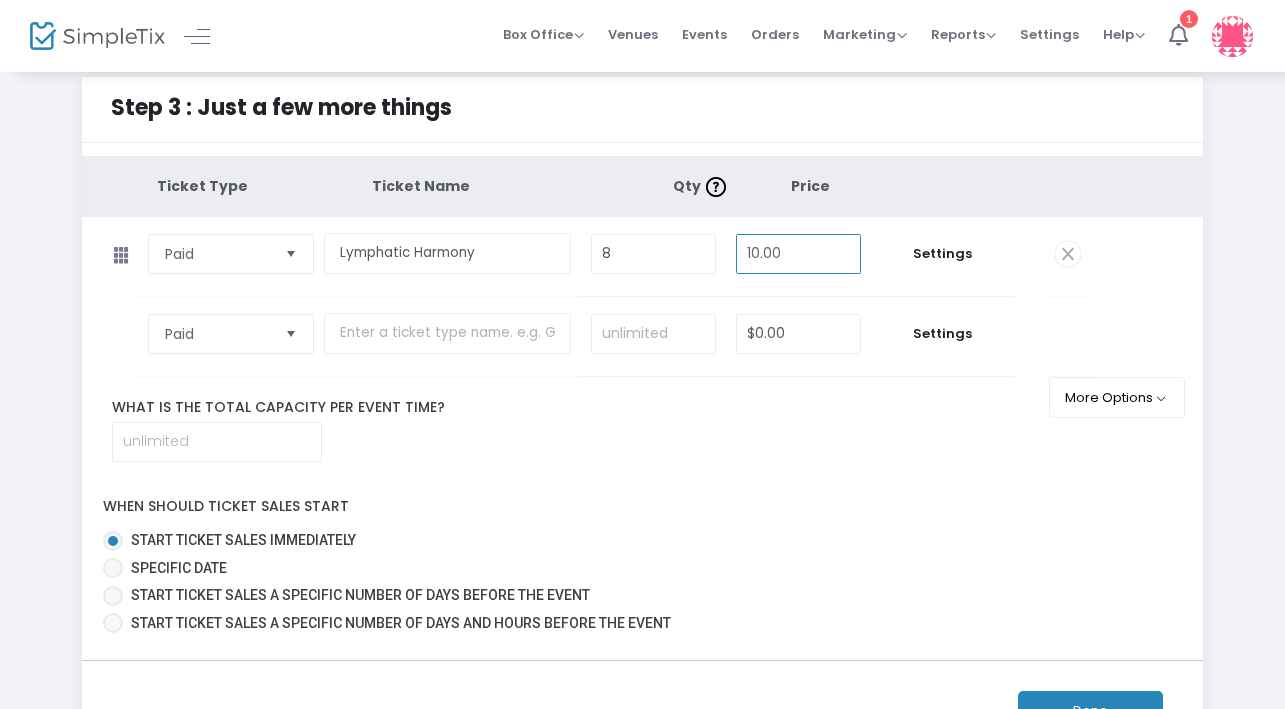 type on "$10.00" 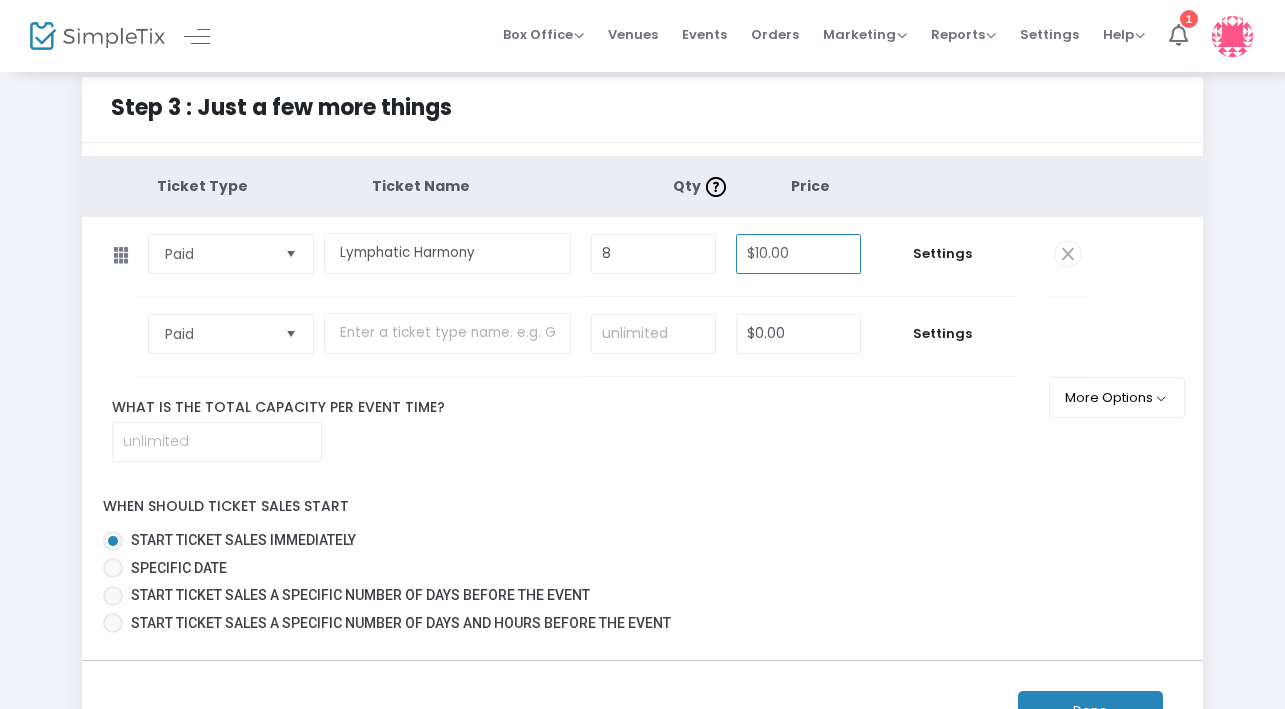 click on "When should ticket sales start    Start ticket sales immediately   Specific Date   Start ticket sales a specific number of days before the event   Start ticket sales a specific number of days and hours before the event" 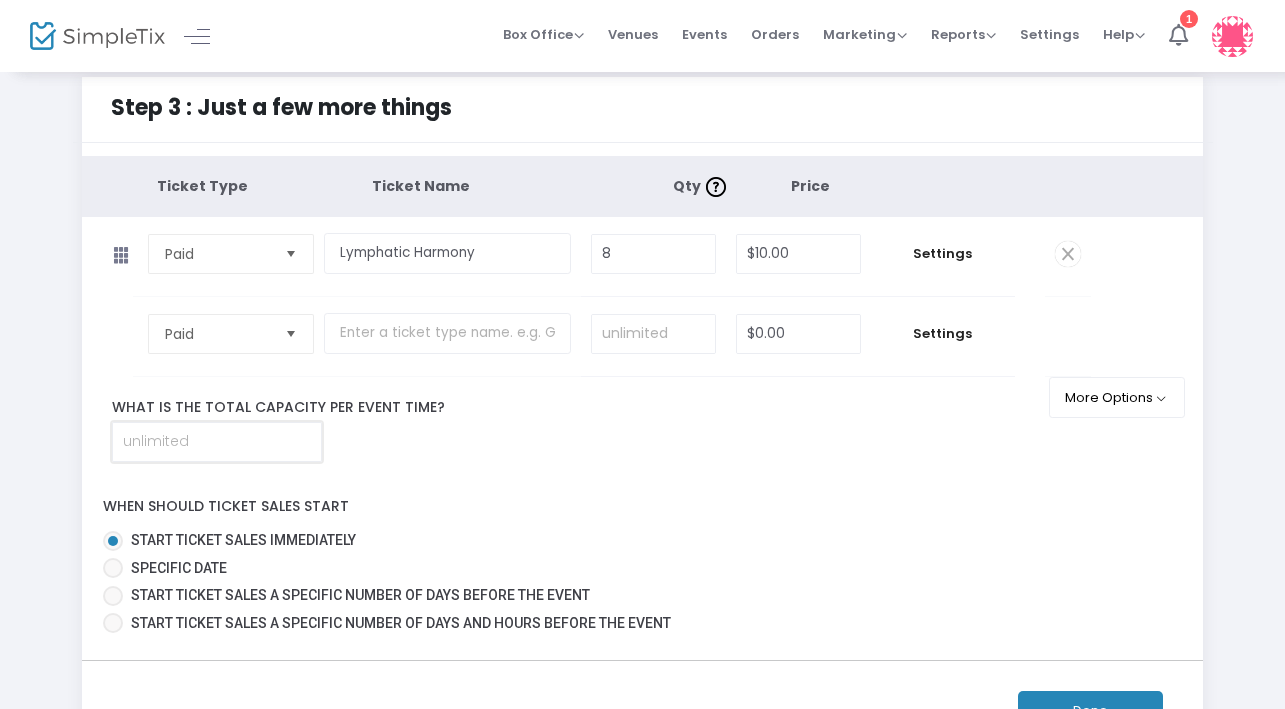 click at bounding box center (217, 442) 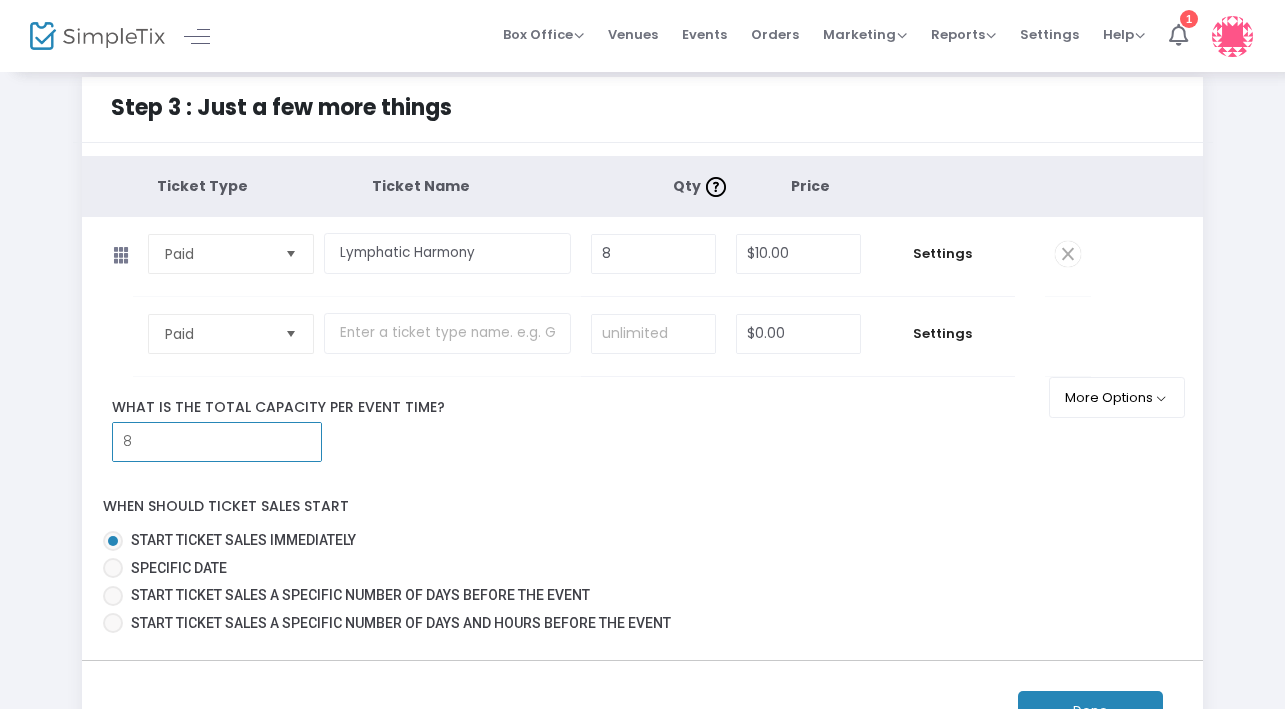 type on "8" 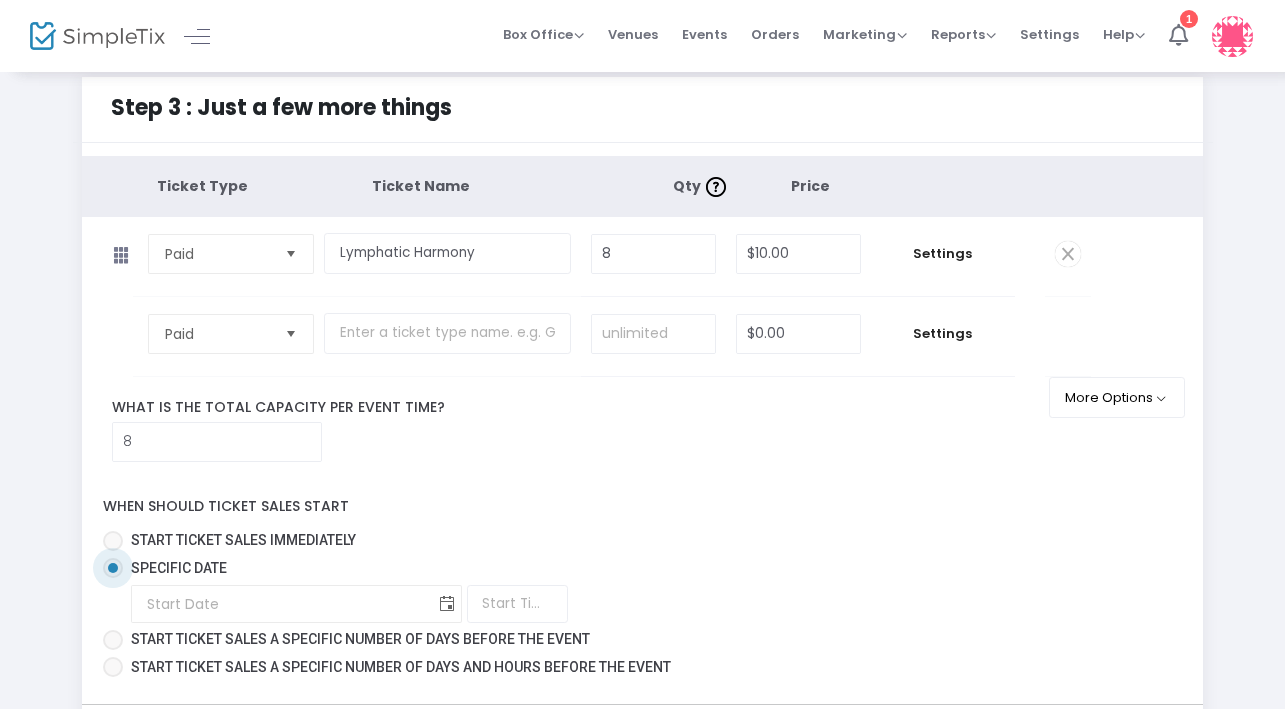 click 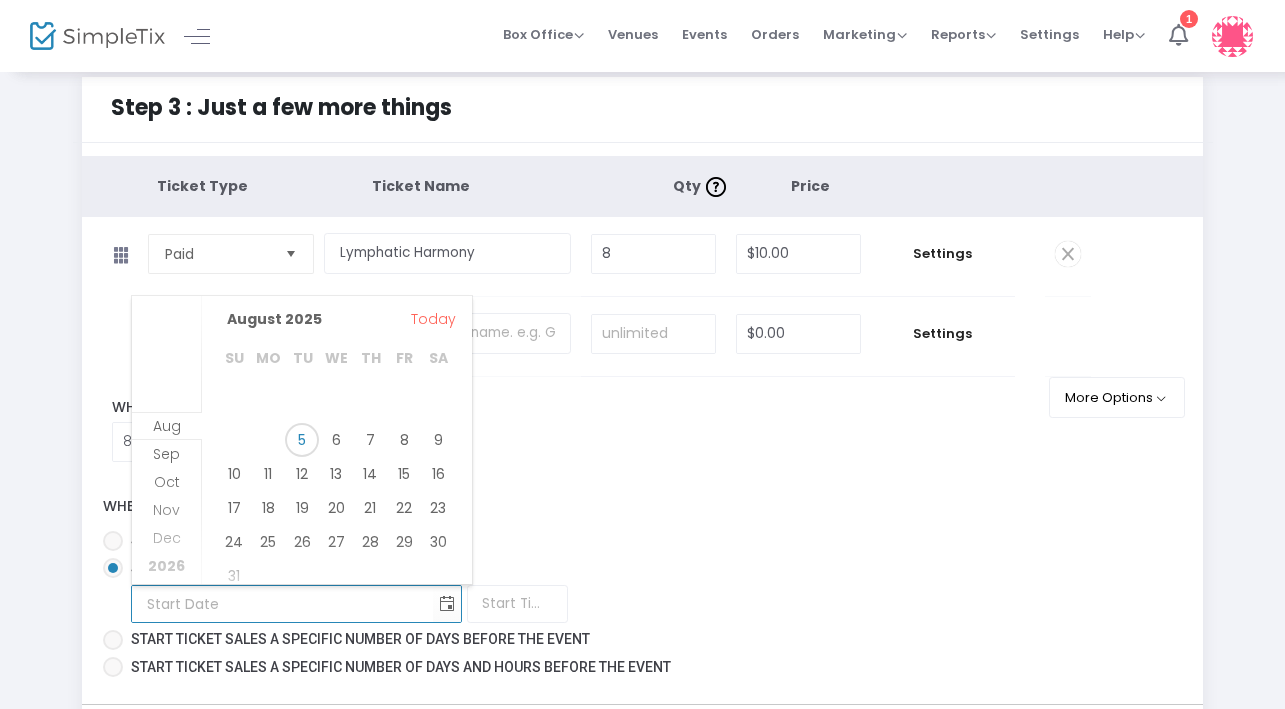 scroll, scrollTop: 25, scrollLeft: 0, axis: vertical 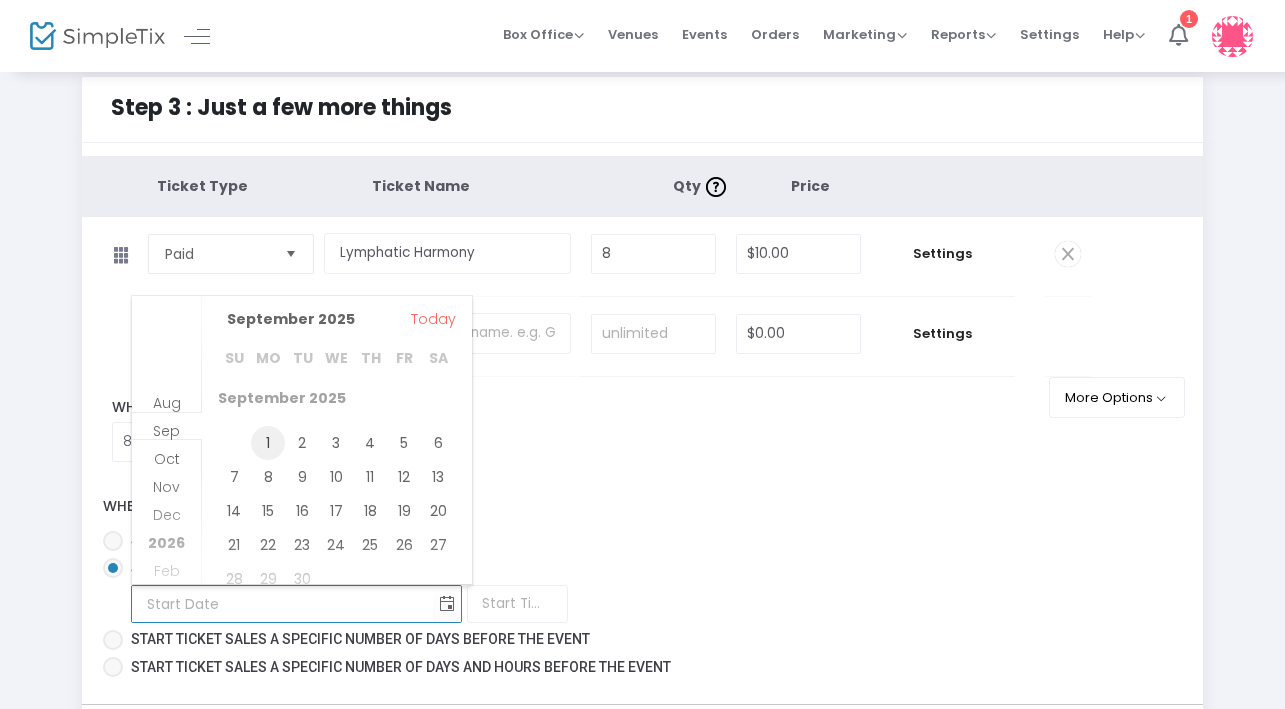 click on "1" at bounding box center (268, 443) 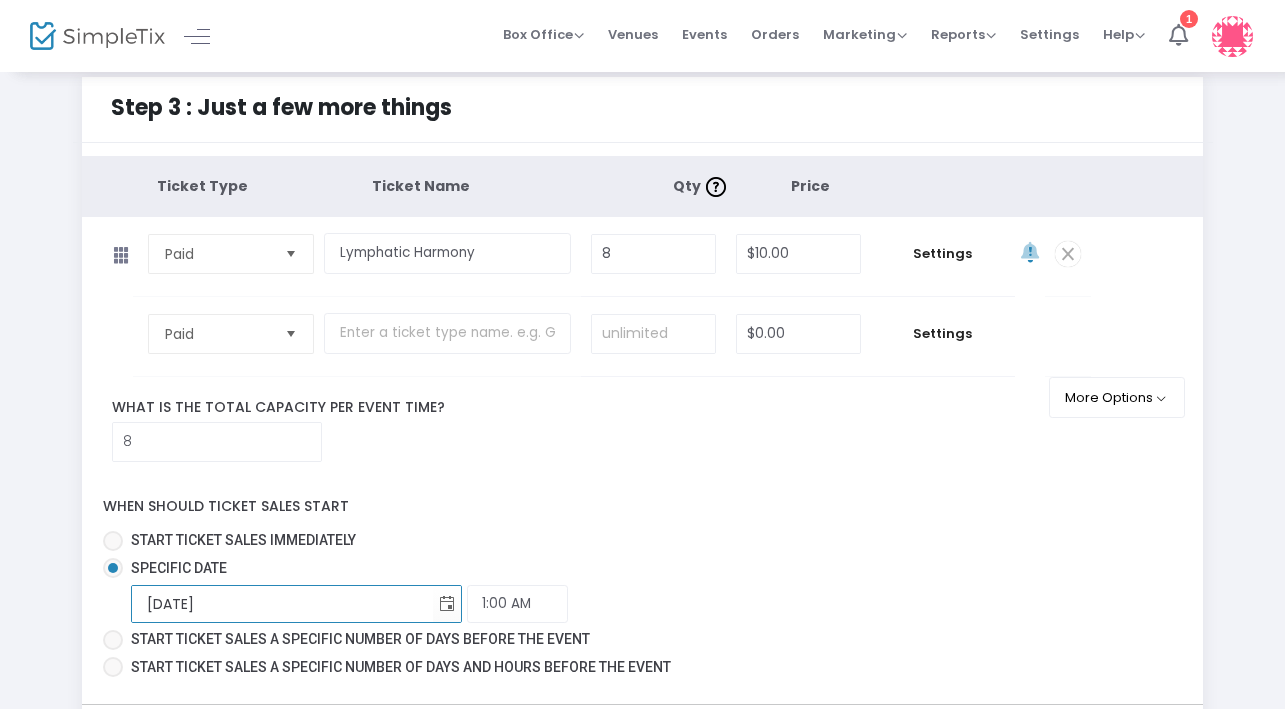 click on "When should ticket sales start    Start ticket sales immediately   Specific Date 9/1/2025  Required.  1:00 AM  Required.    Start ticket sales a specific number of days before the event   Start ticket sales a specific number of days and hours before the event" 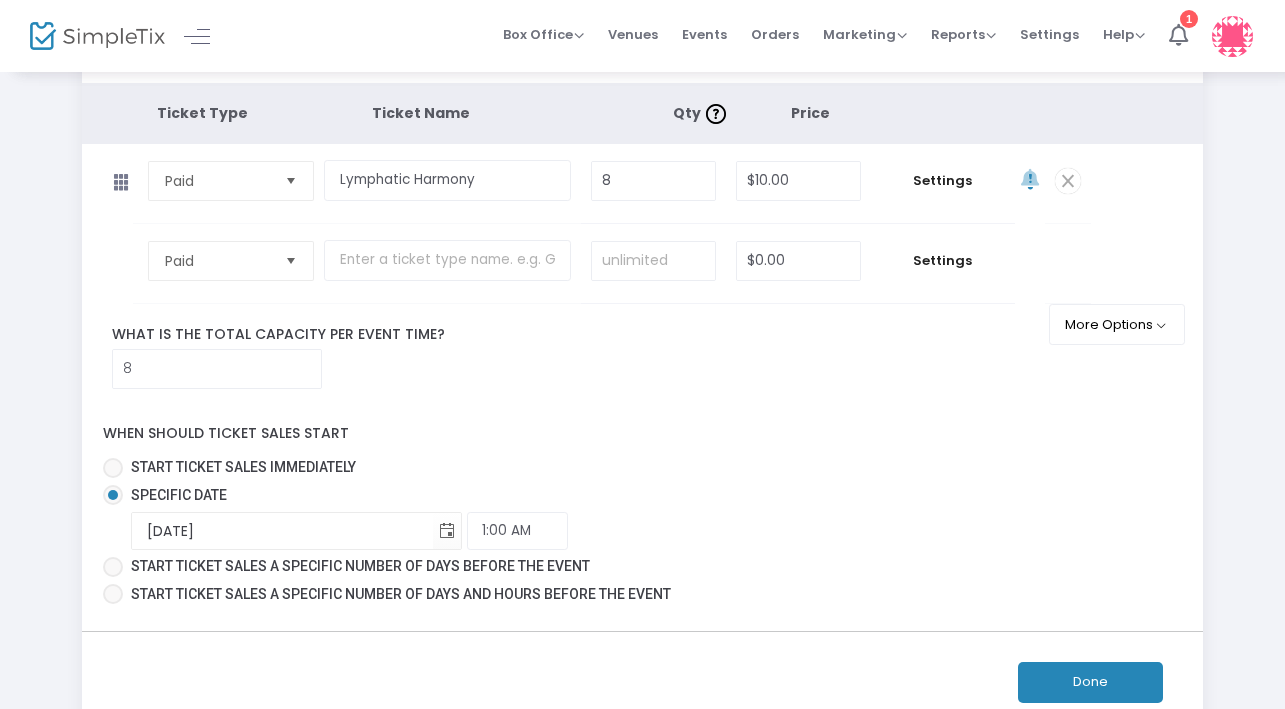 scroll, scrollTop: 83, scrollLeft: 0, axis: vertical 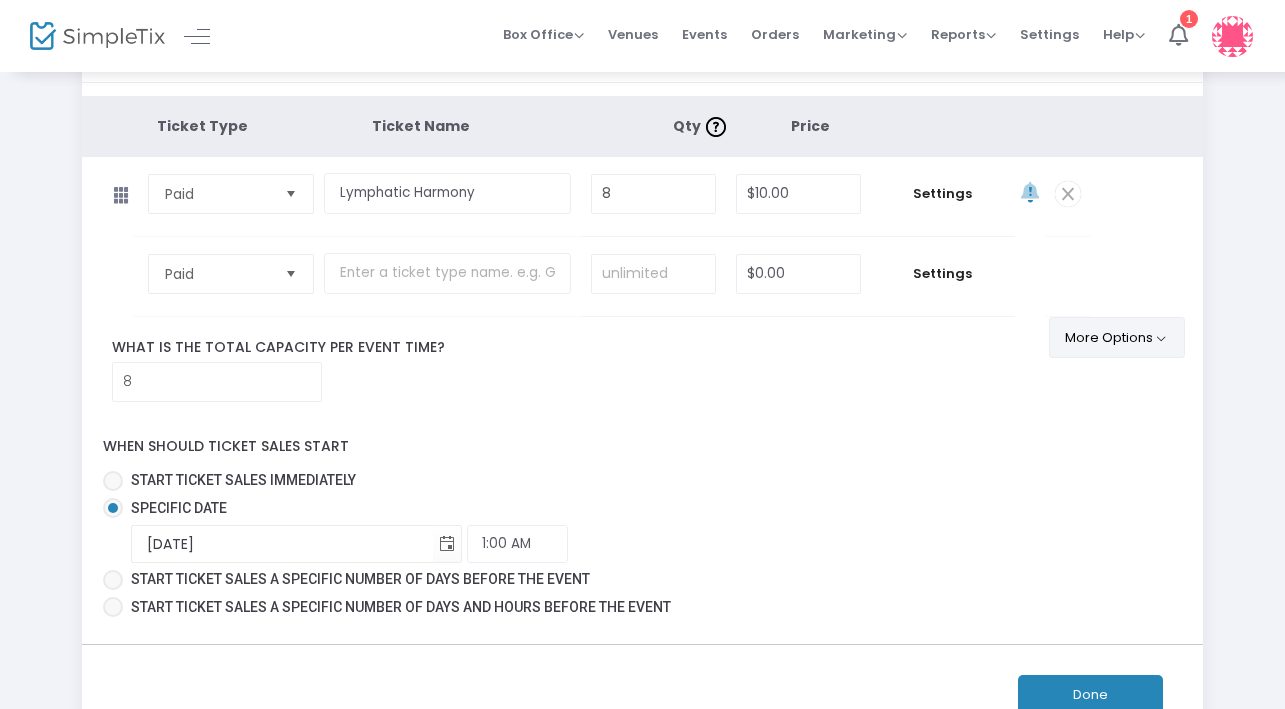 click on "More Options" 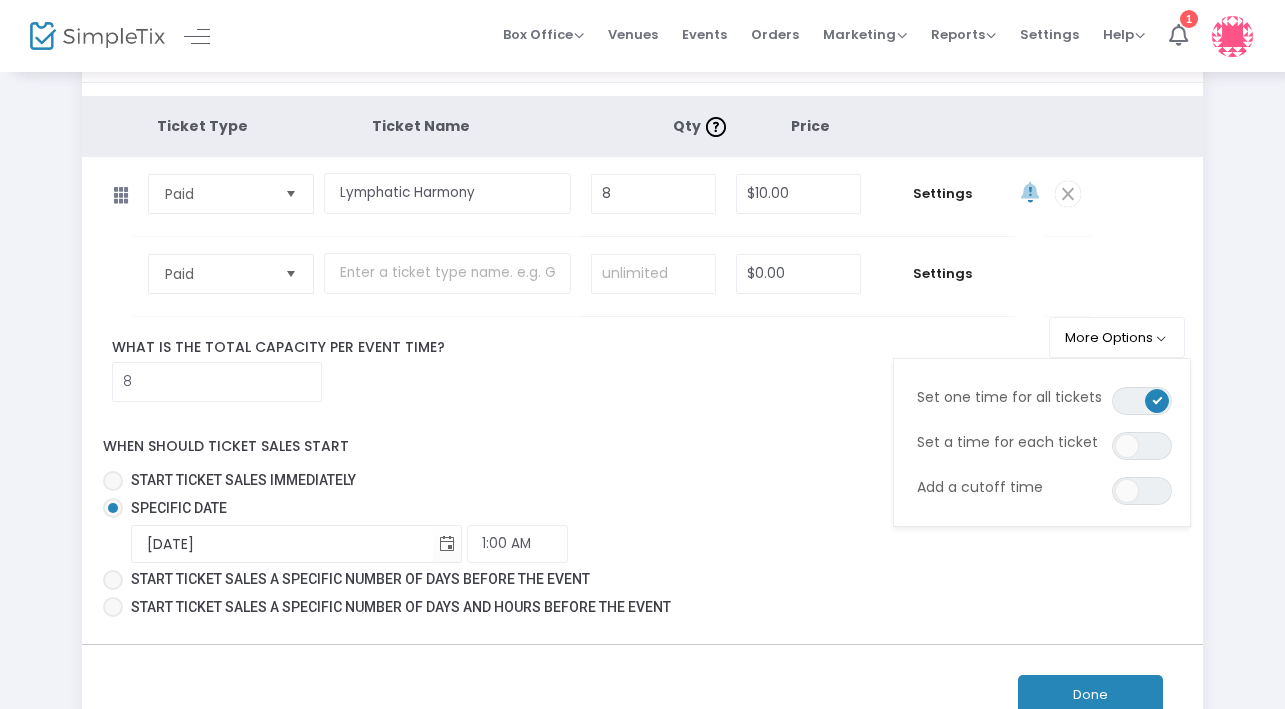 click on "When should ticket sales start    Start ticket sales immediately   Specific Date 9/1/2025  Required.  1:00 AM  Required.    Start ticket sales a specific number of days before the event   Start ticket sales a specific number of days and hours before the event" 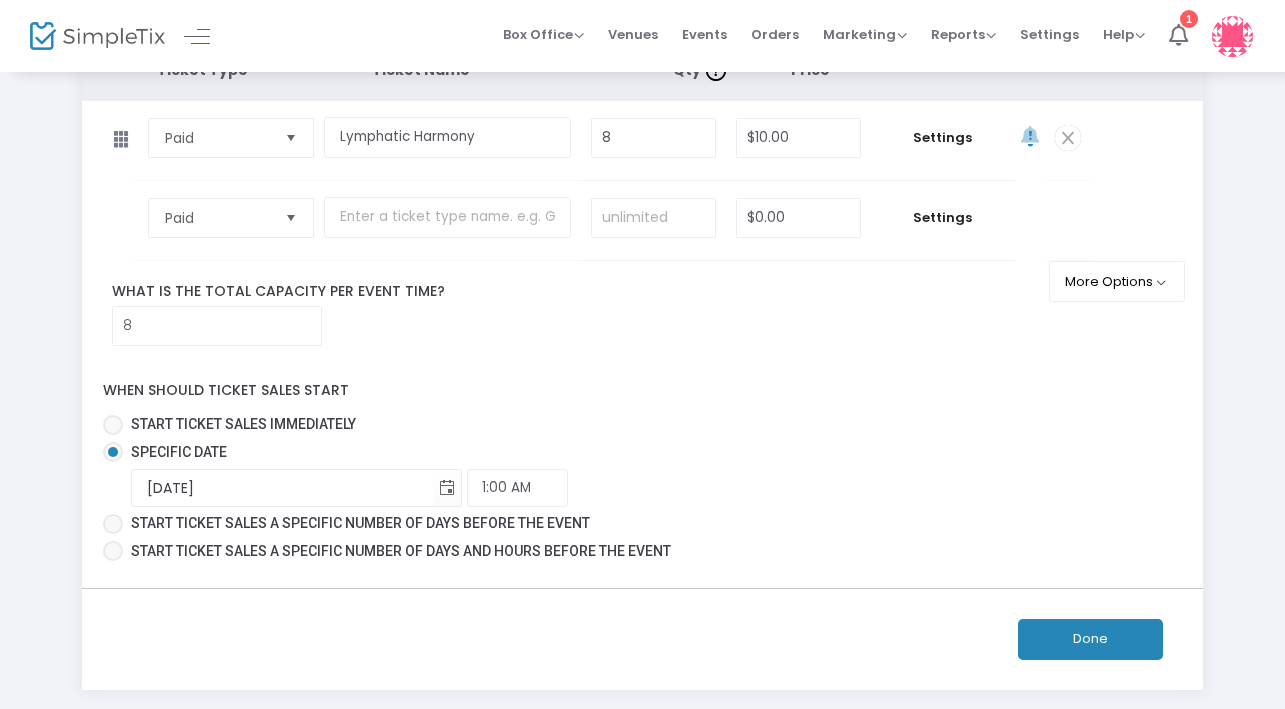 scroll, scrollTop: 147, scrollLeft: 0, axis: vertical 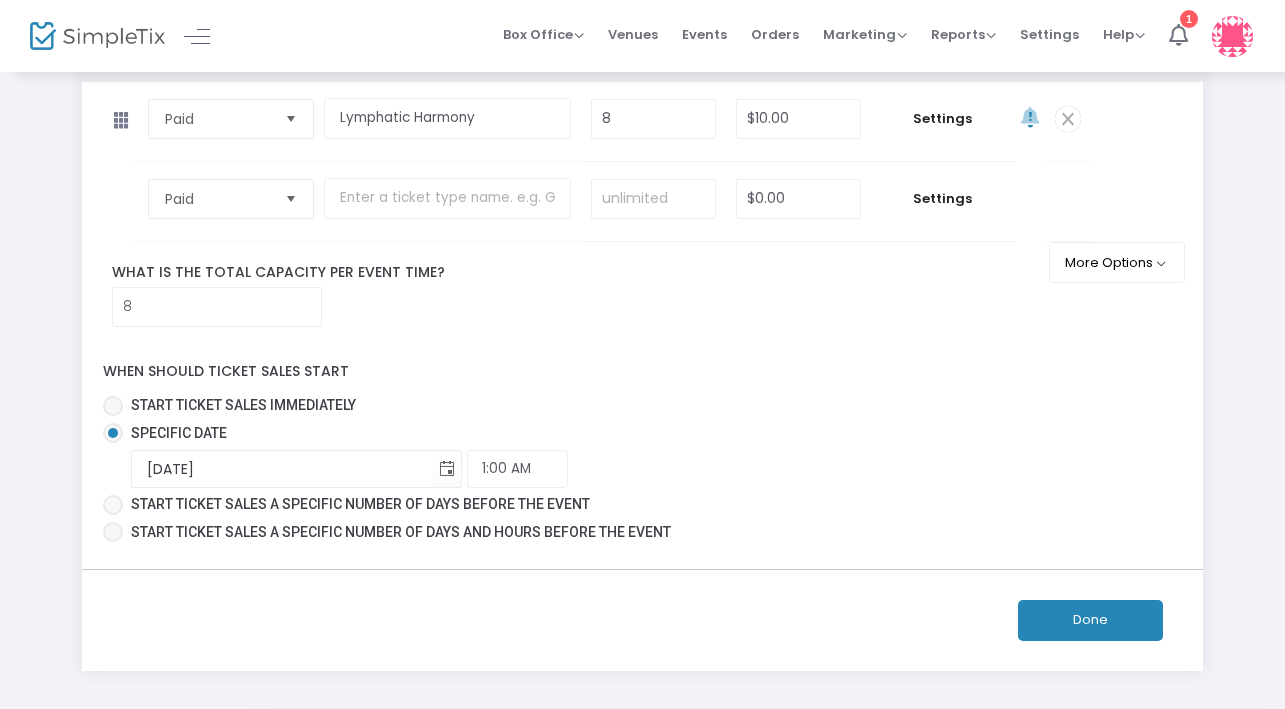 click on "Paid  Required.  $0.00 Settings" 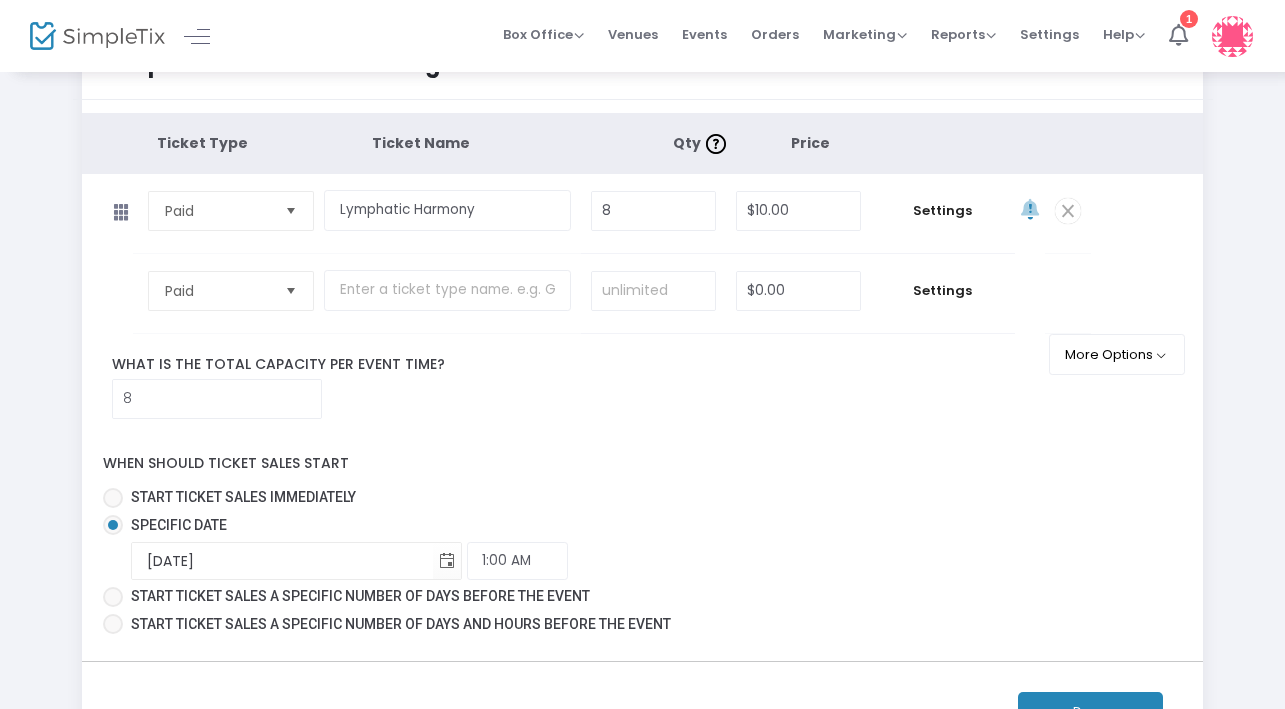 scroll, scrollTop: 117, scrollLeft: 0, axis: vertical 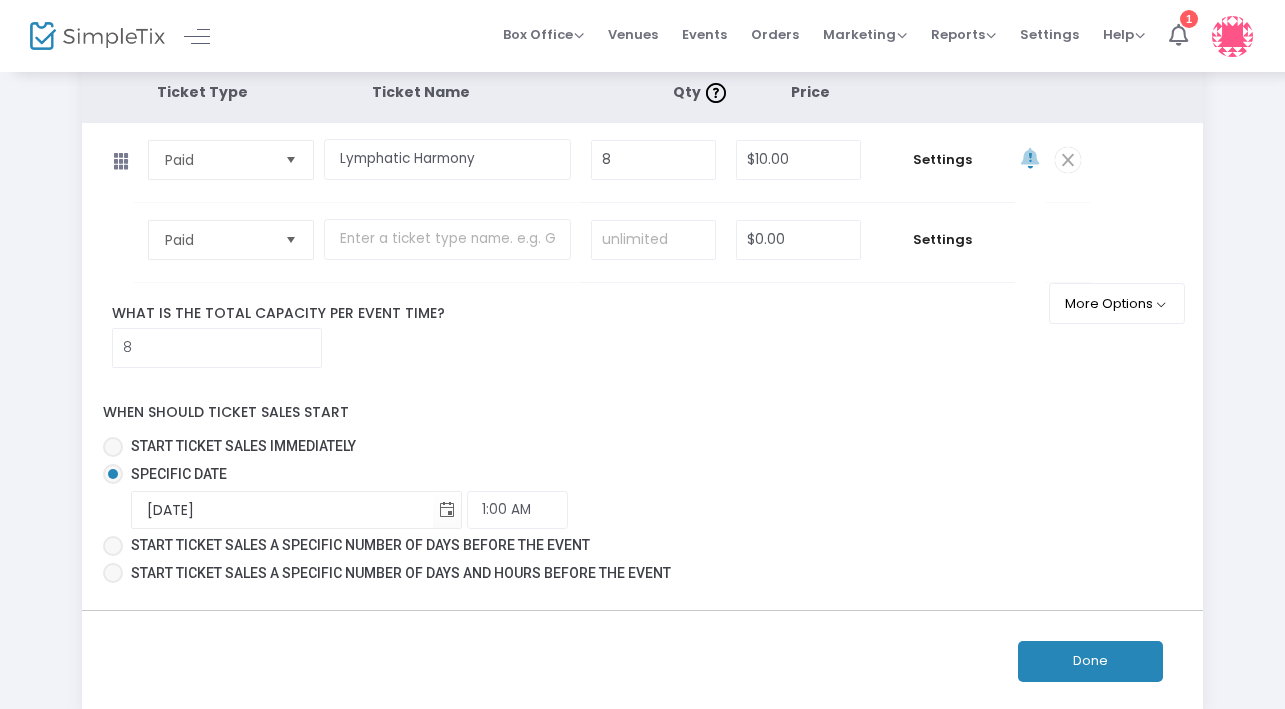 click on "Done" 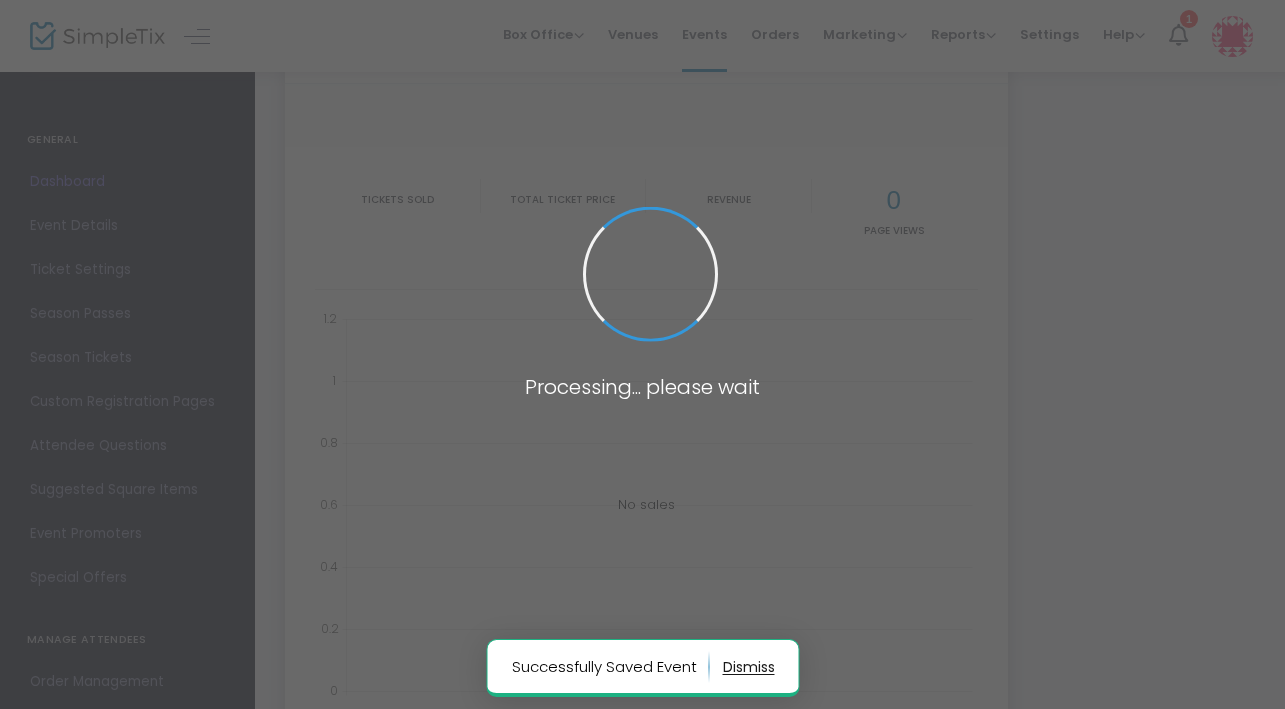 type on "https://www.simpletix.com/e/lymphatic-harmony-q-a-tickets-229801" 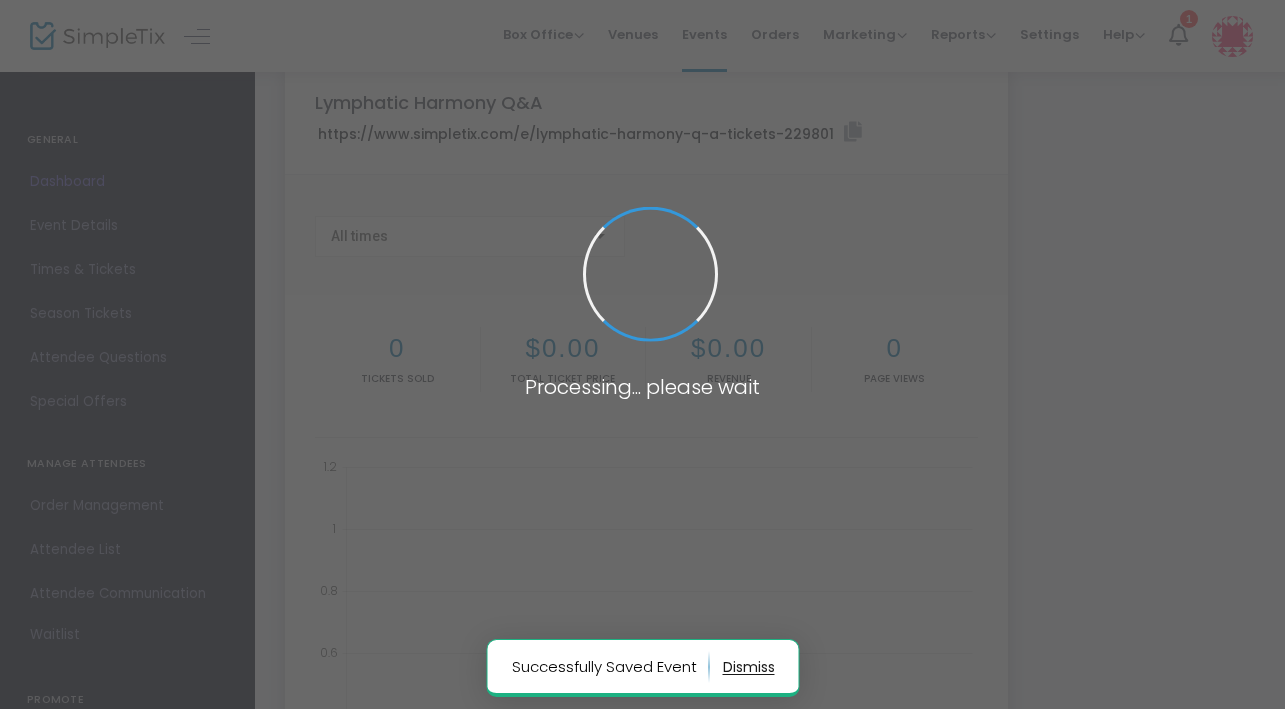 scroll, scrollTop: 0, scrollLeft: 0, axis: both 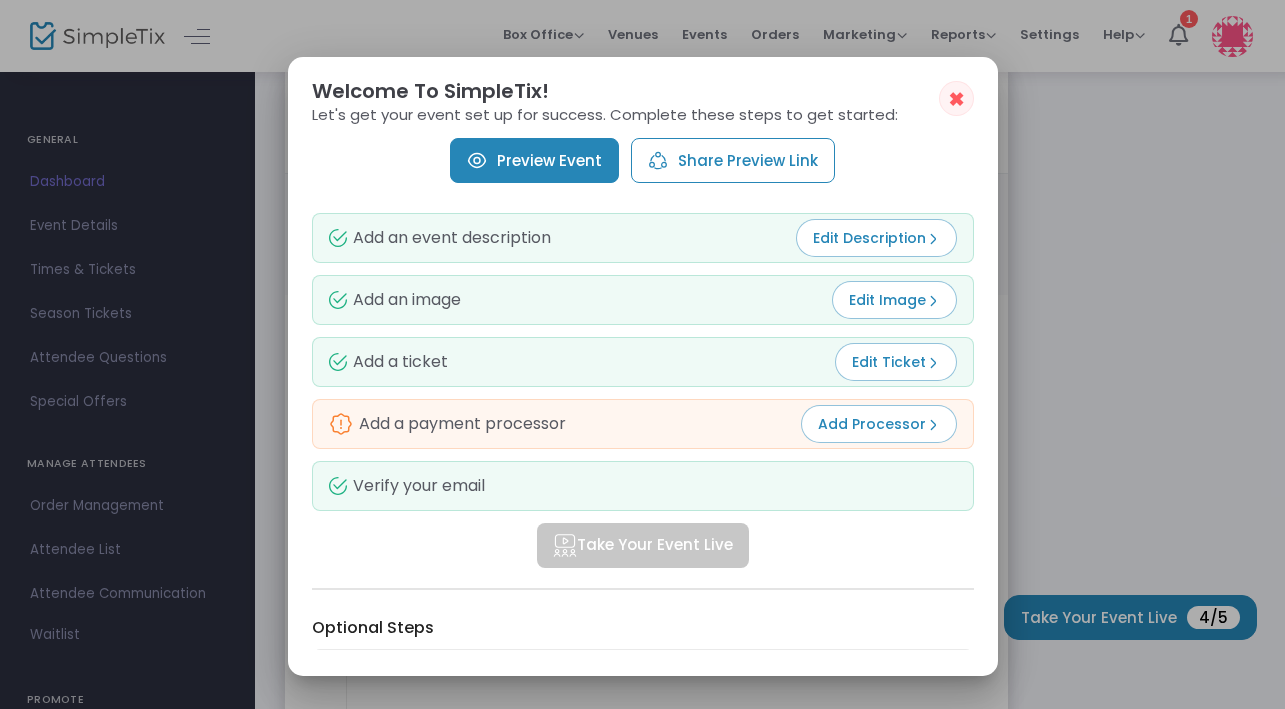 click on "Share Preview Link" at bounding box center (733, 160) 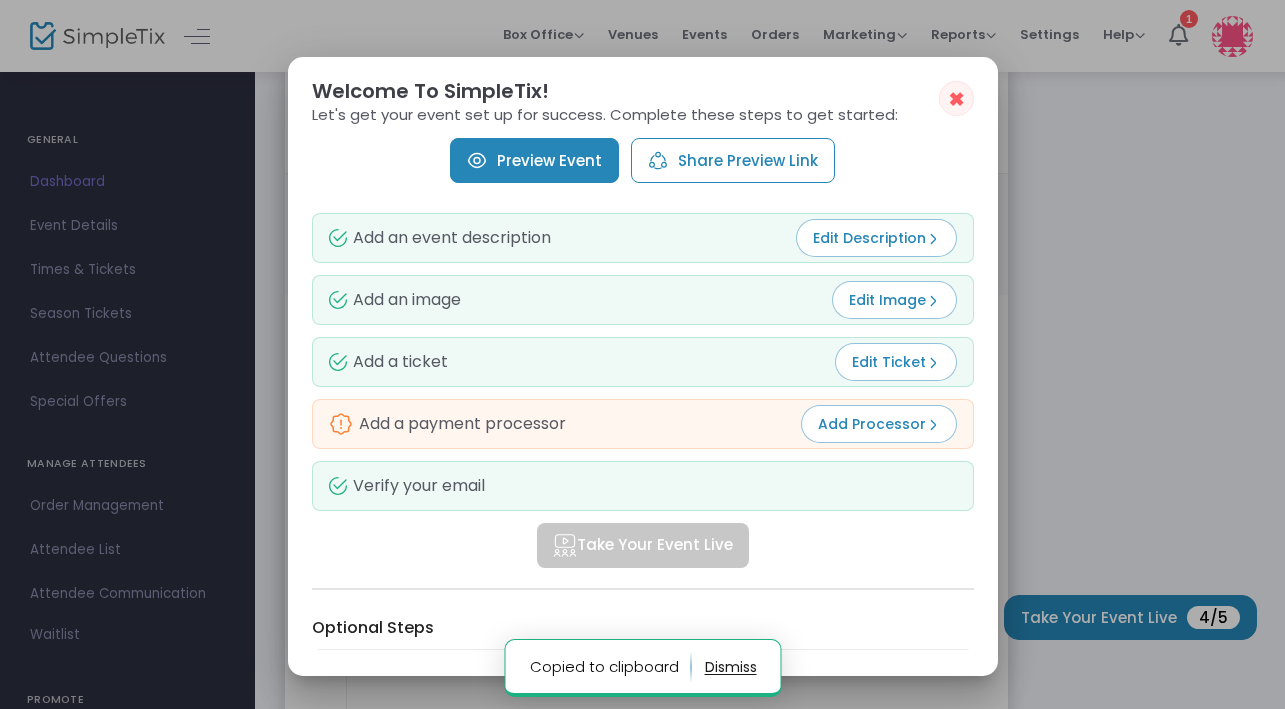 click on "Add Processor" at bounding box center (879, 424) 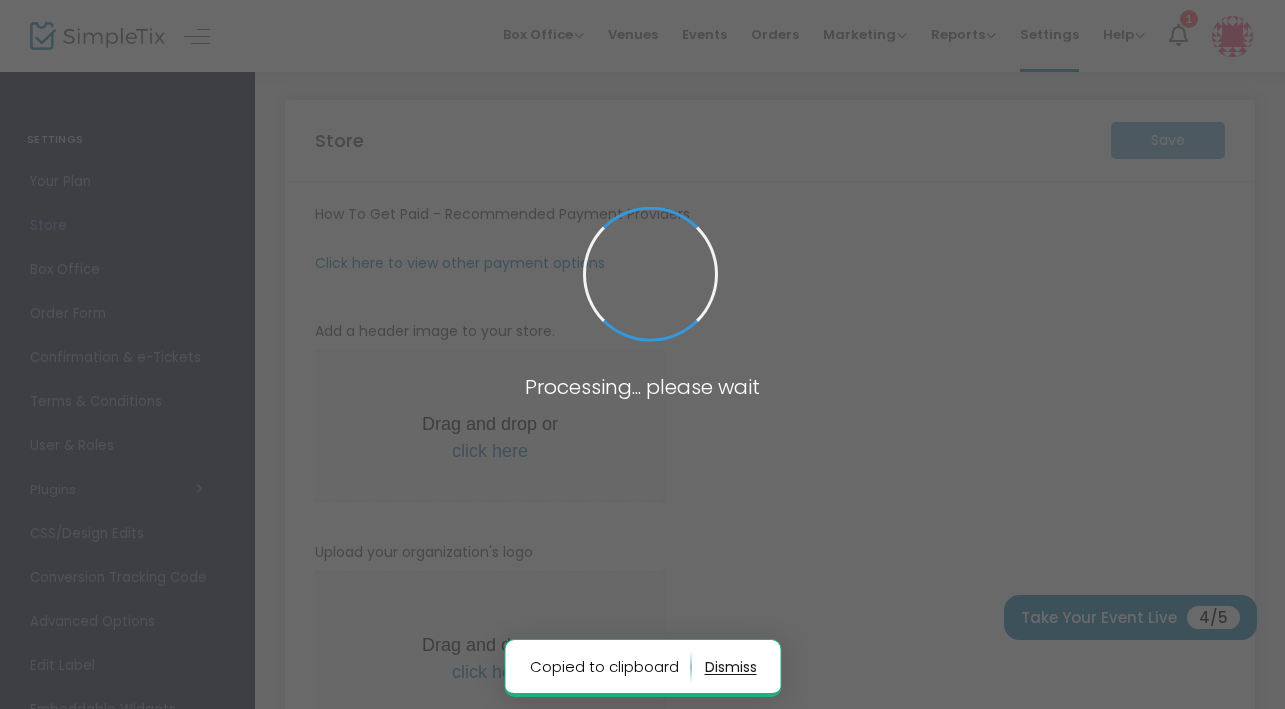 scroll, scrollTop: 117, scrollLeft: 0, axis: vertical 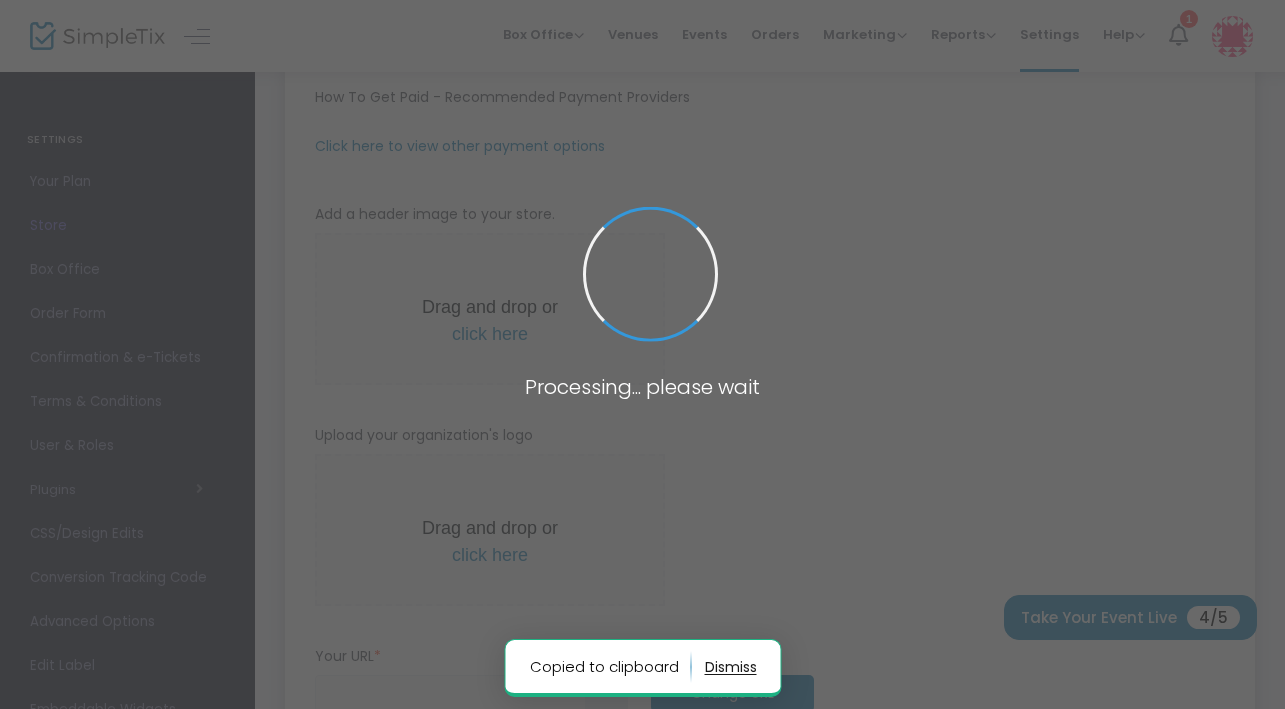 type on "https://ImpactPrintandMarketing" 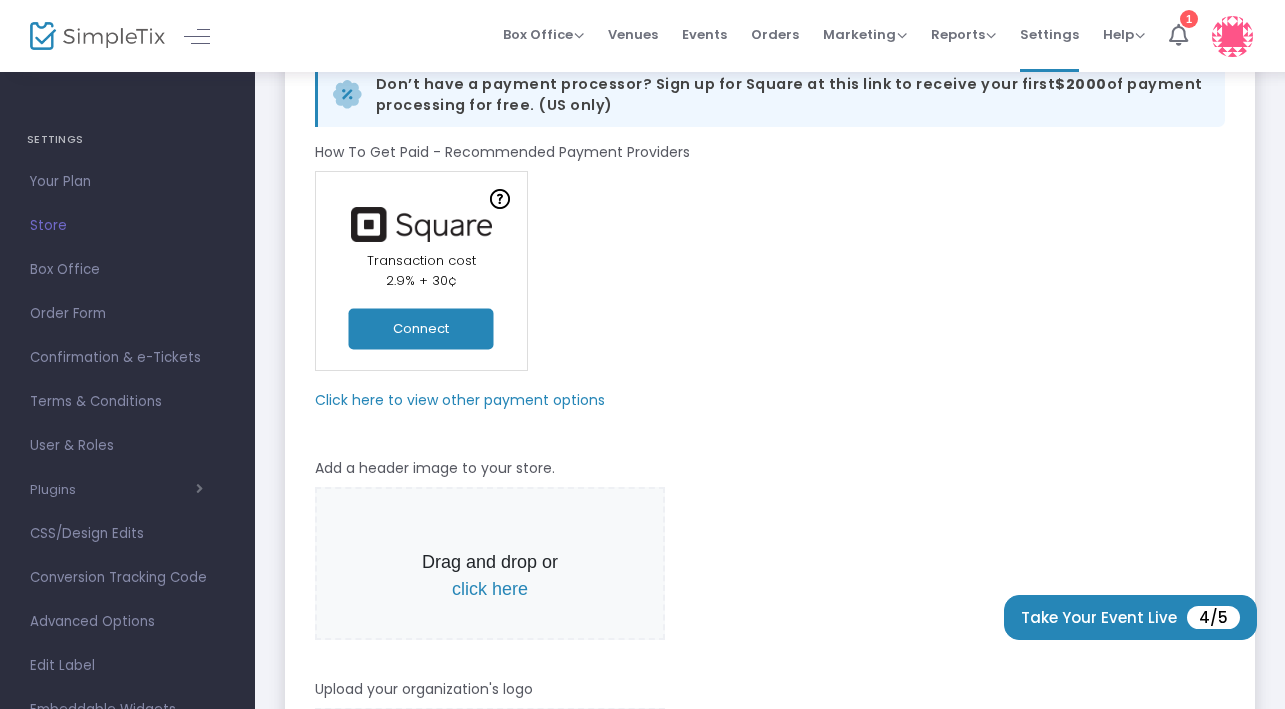 scroll, scrollTop: 143, scrollLeft: 0, axis: vertical 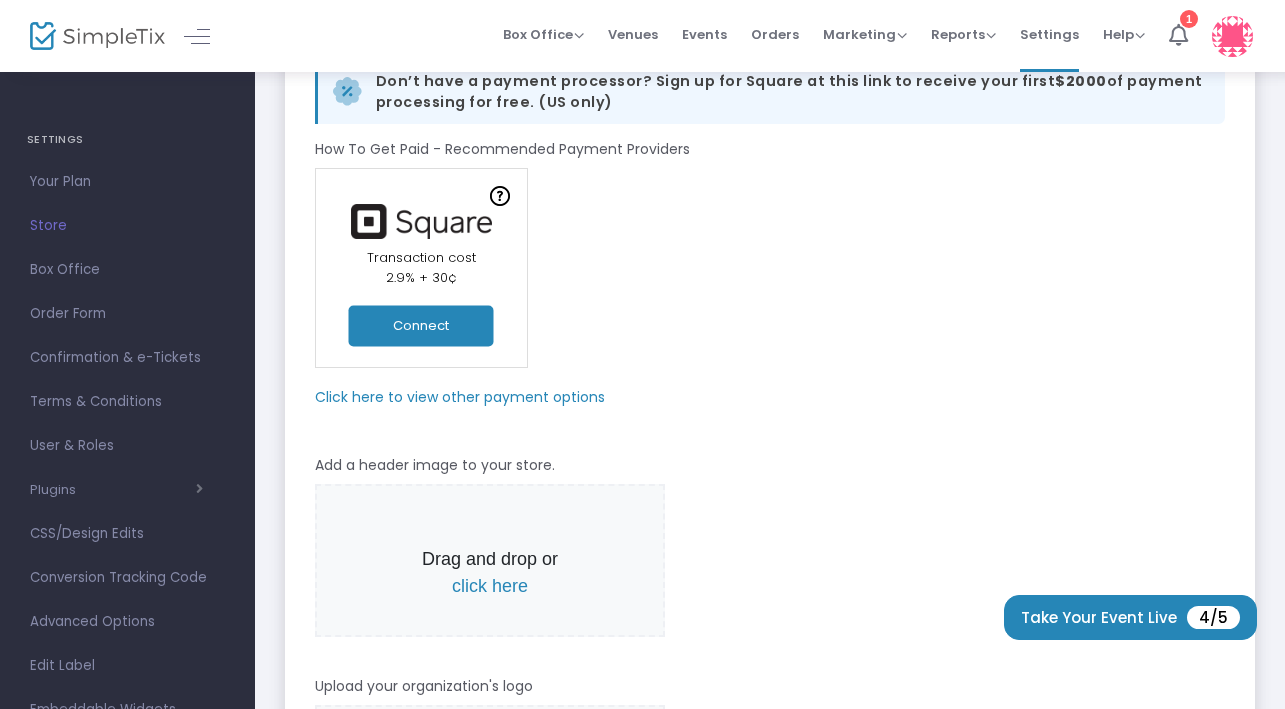 click on "Connect" 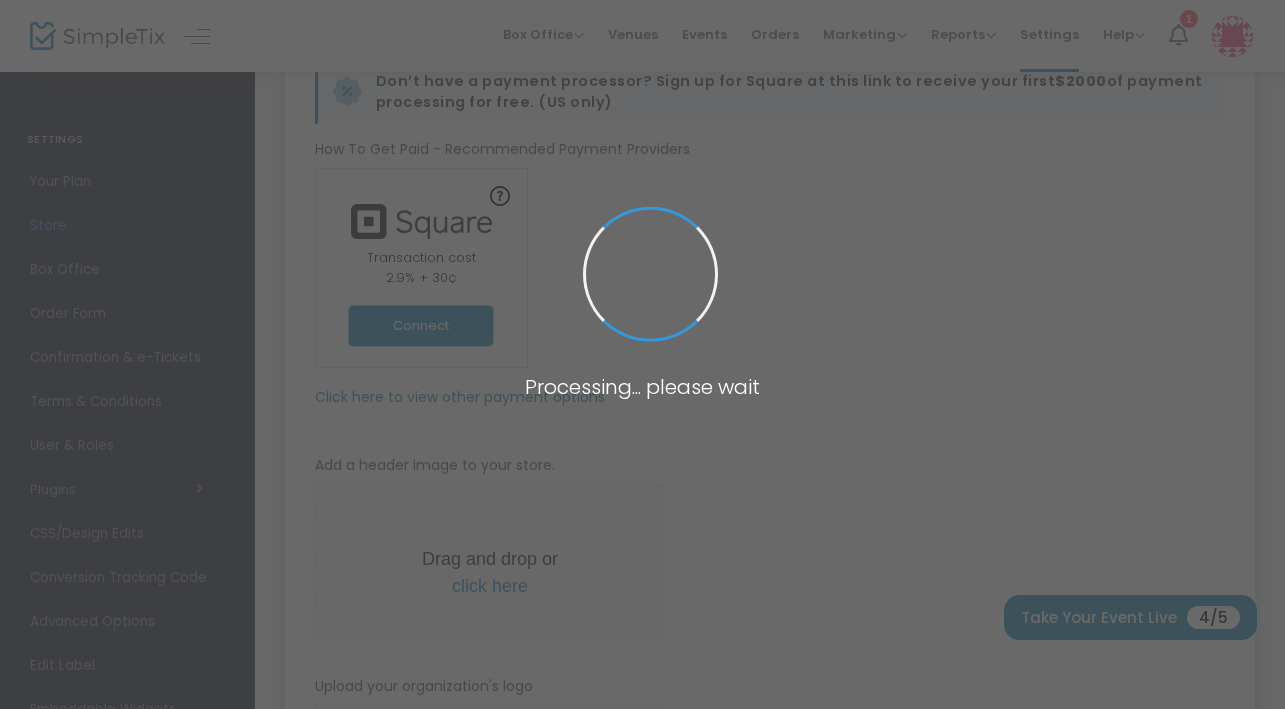 scroll, scrollTop: 0, scrollLeft: 0, axis: both 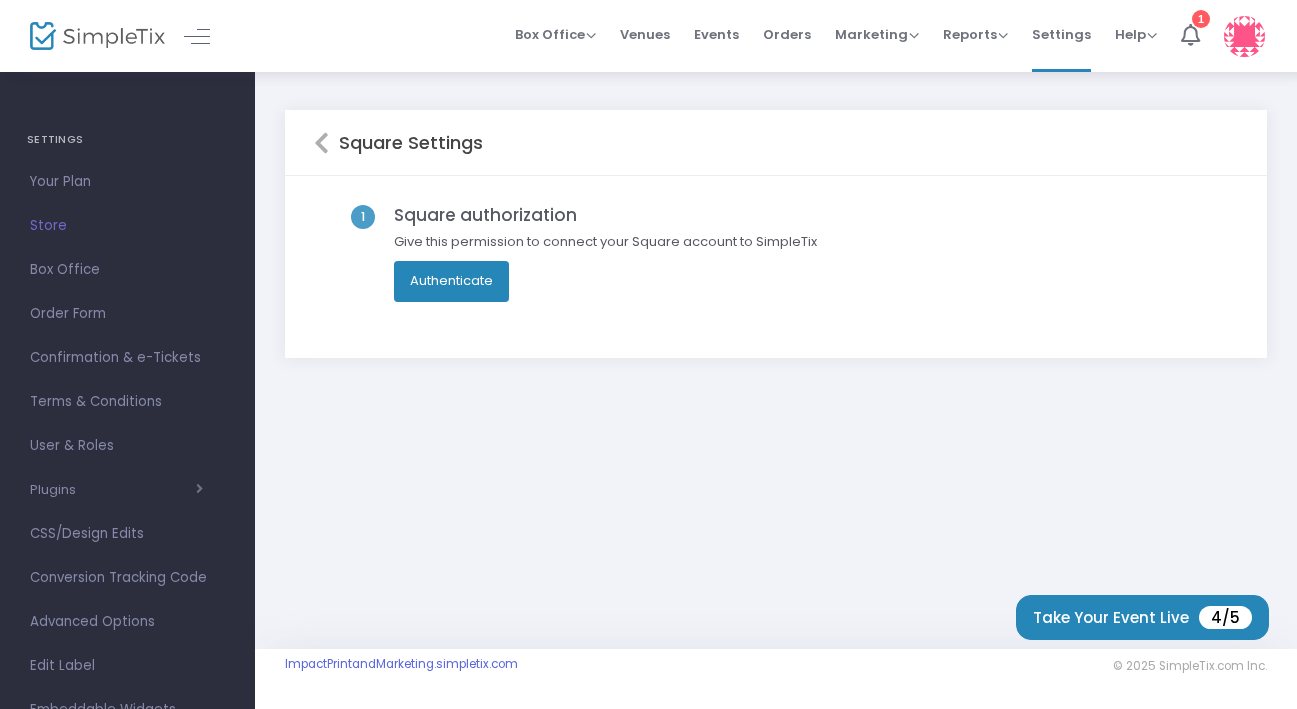 click on "Authenticate" 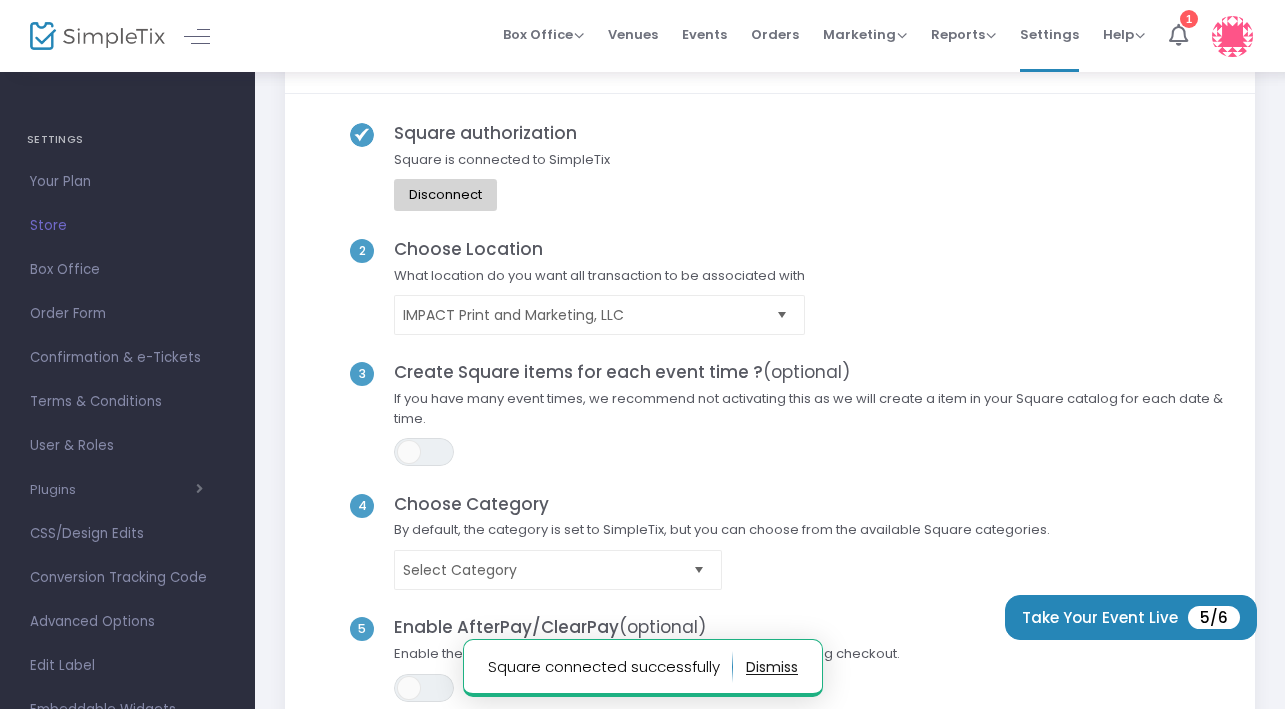 scroll, scrollTop: 85, scrollLeft: 0, axis: vertical 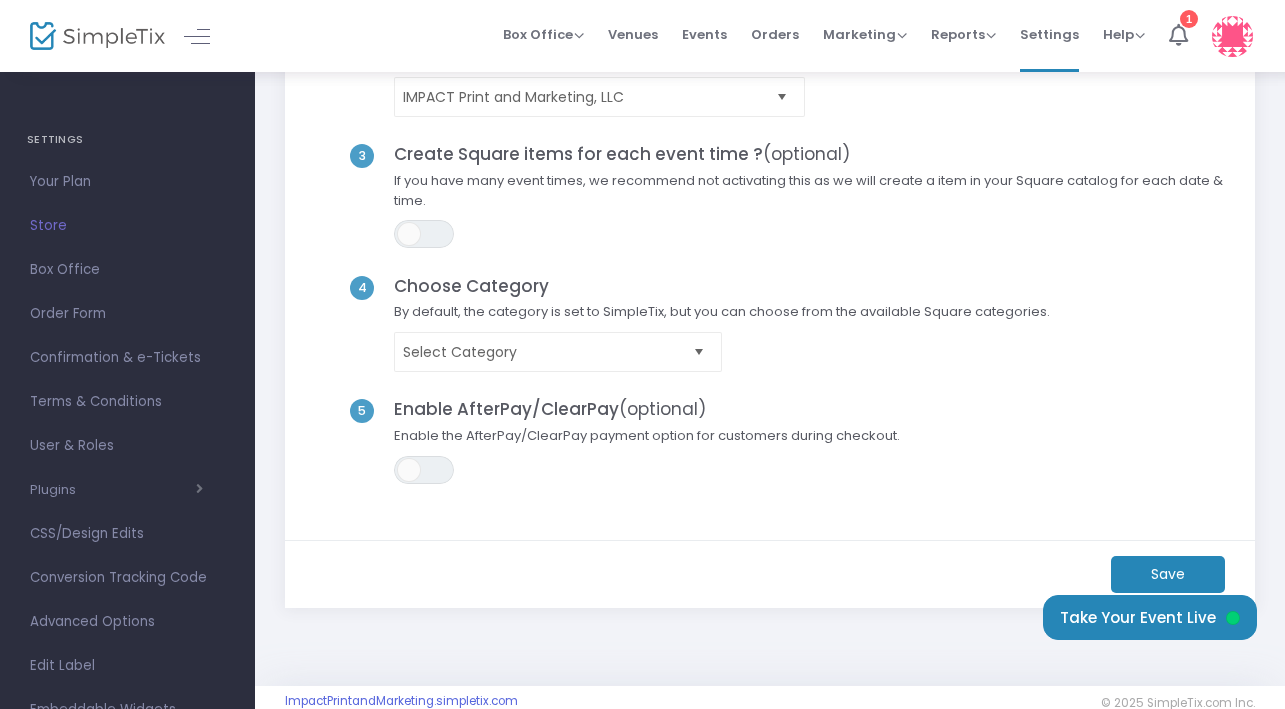 click on "Save" 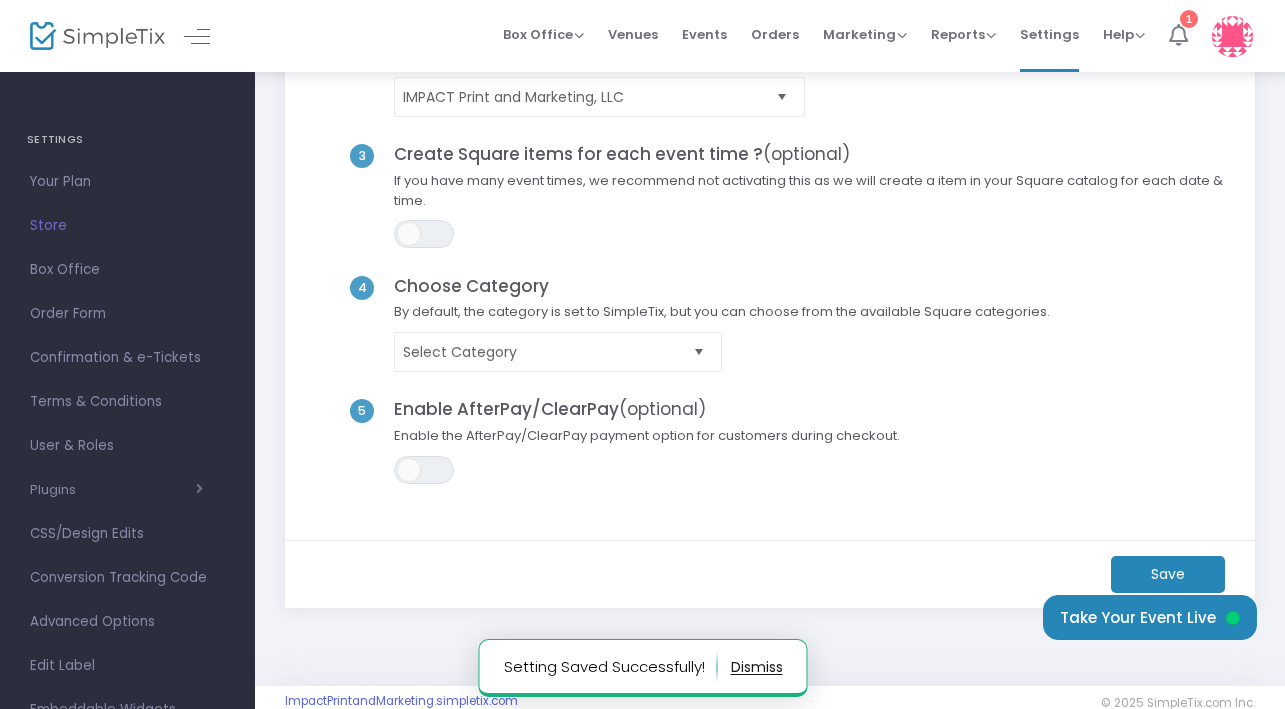 click at bounding box center (1178, 35) 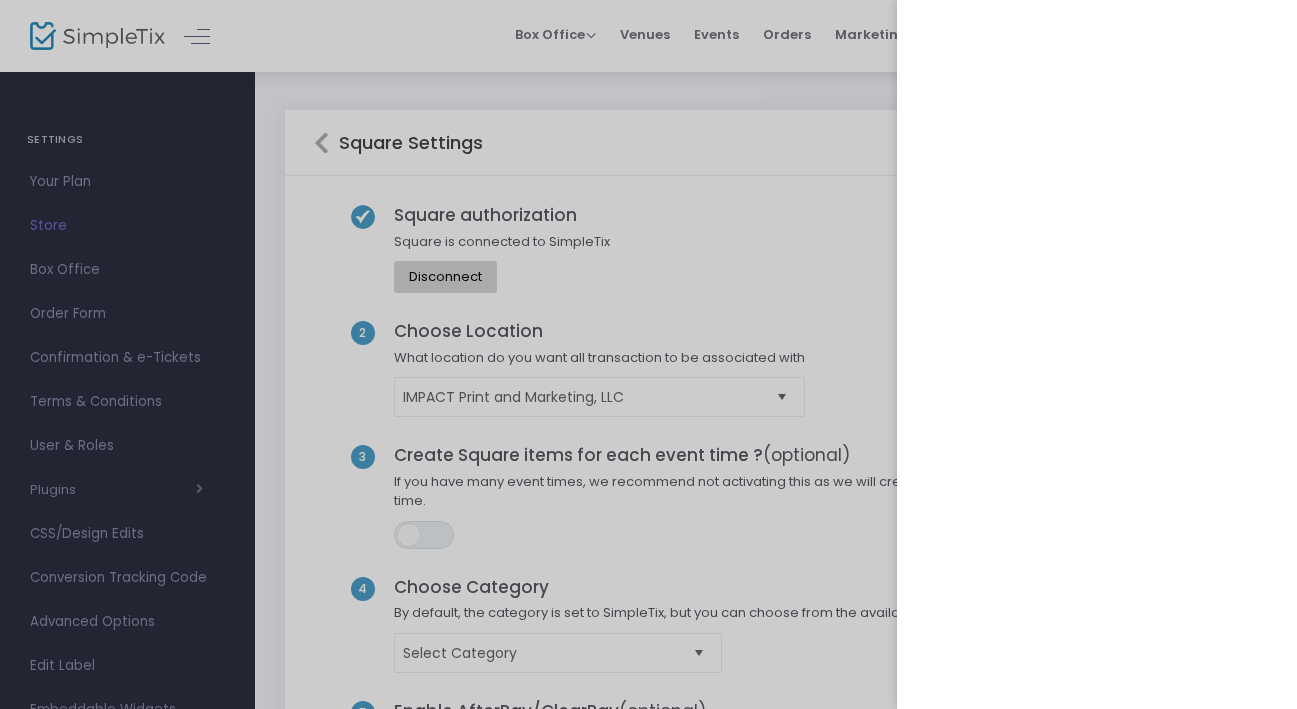 click at bounding box center [648, 354] 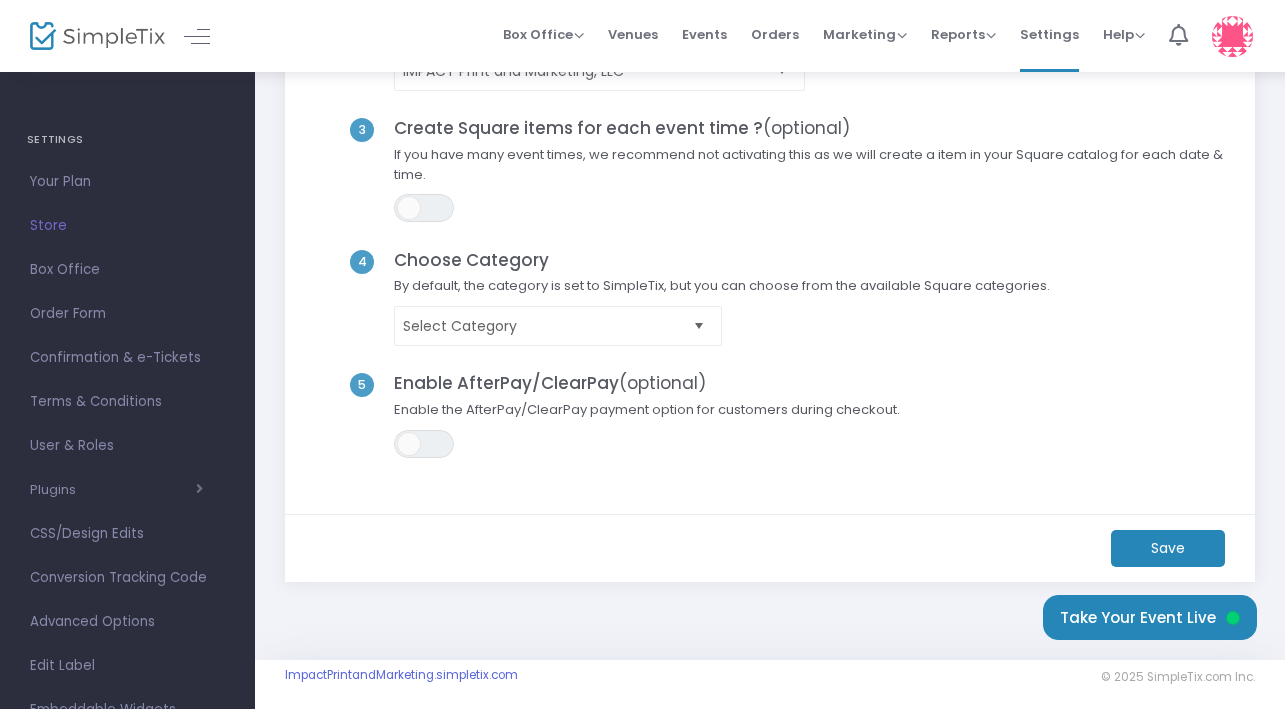 scroll, scrollTop: 336, scrollLeft: 0, axis: vertical 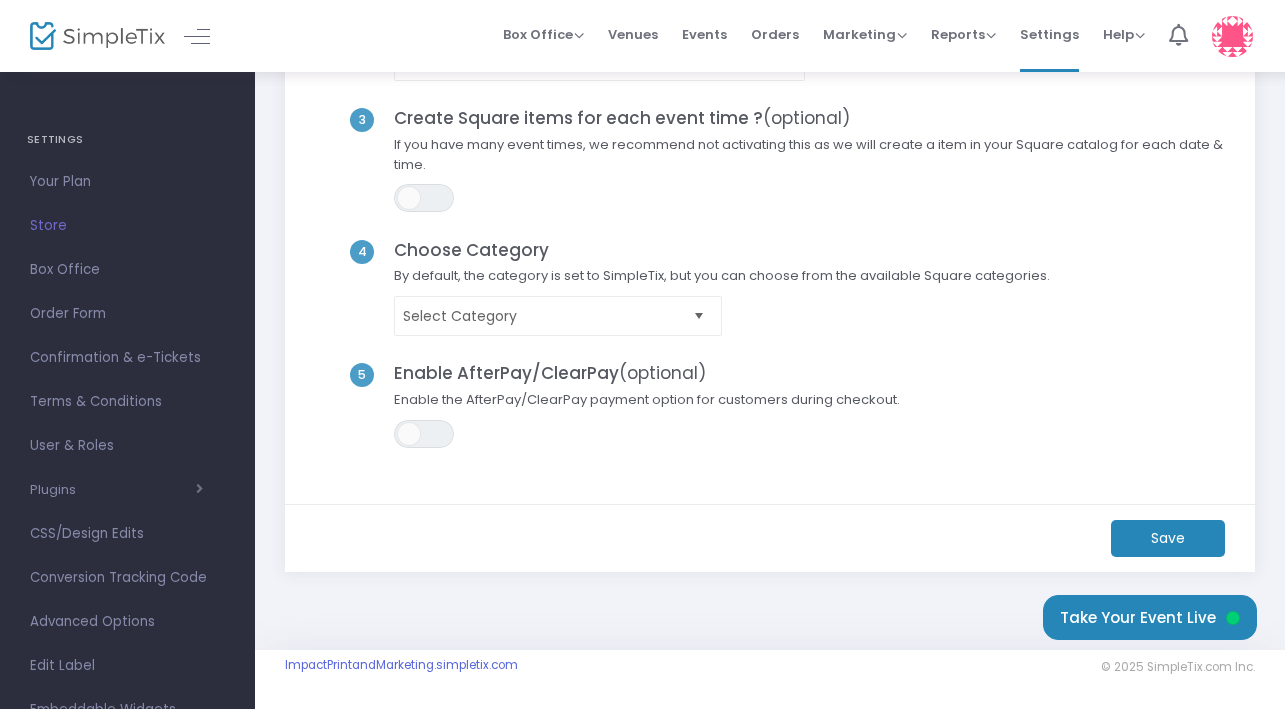 click on "Save" 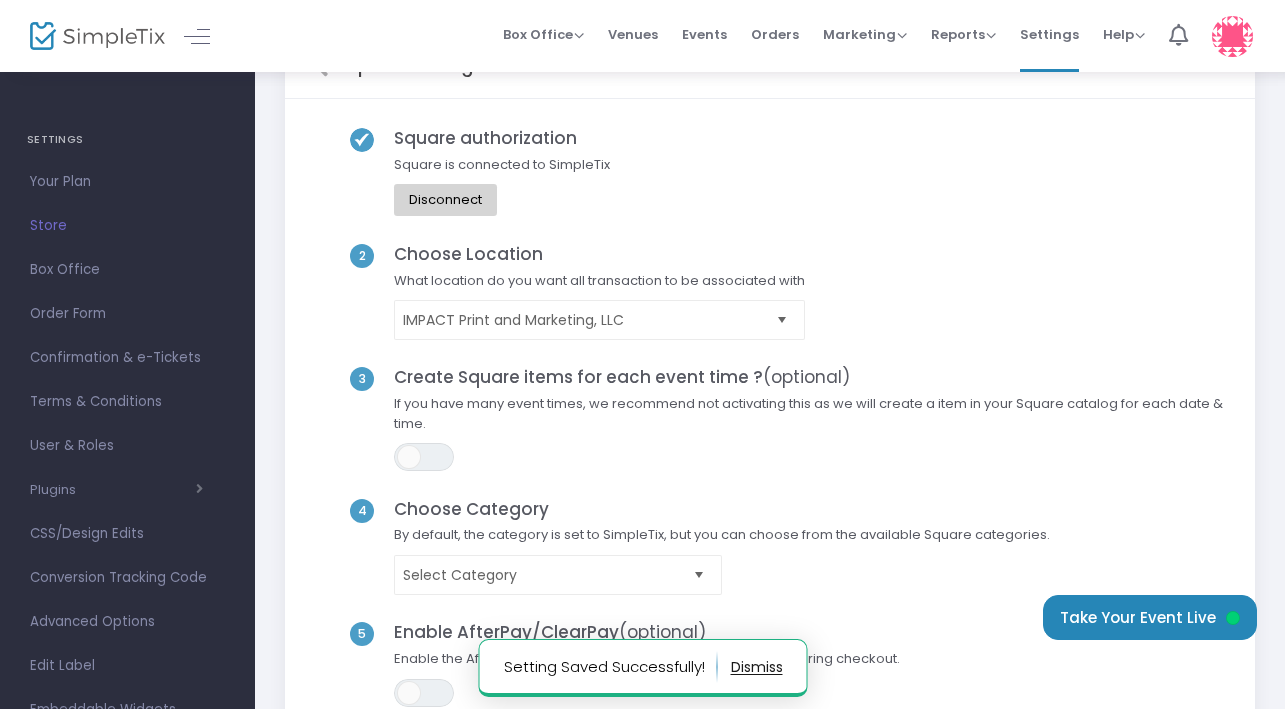 scroll, scrollTop: 0, scrollLeft: 0, axis: both 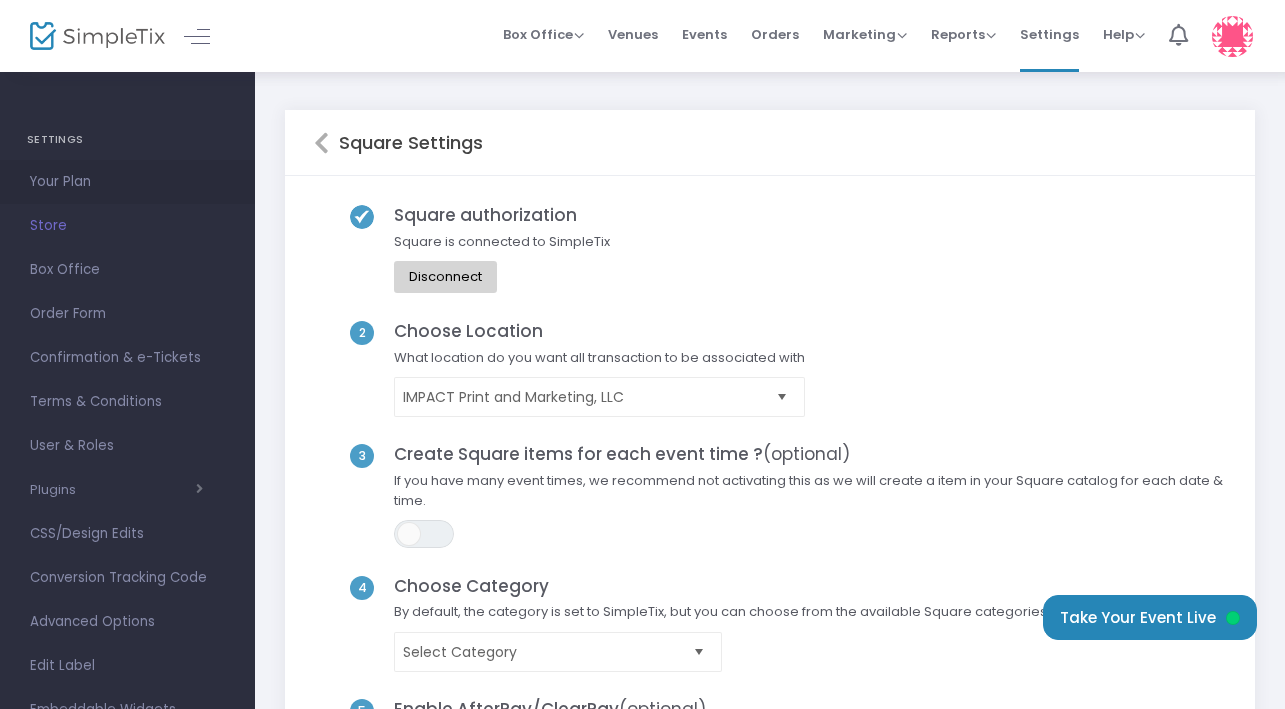 click on "Your Plan" at bounding box center [127, 182] 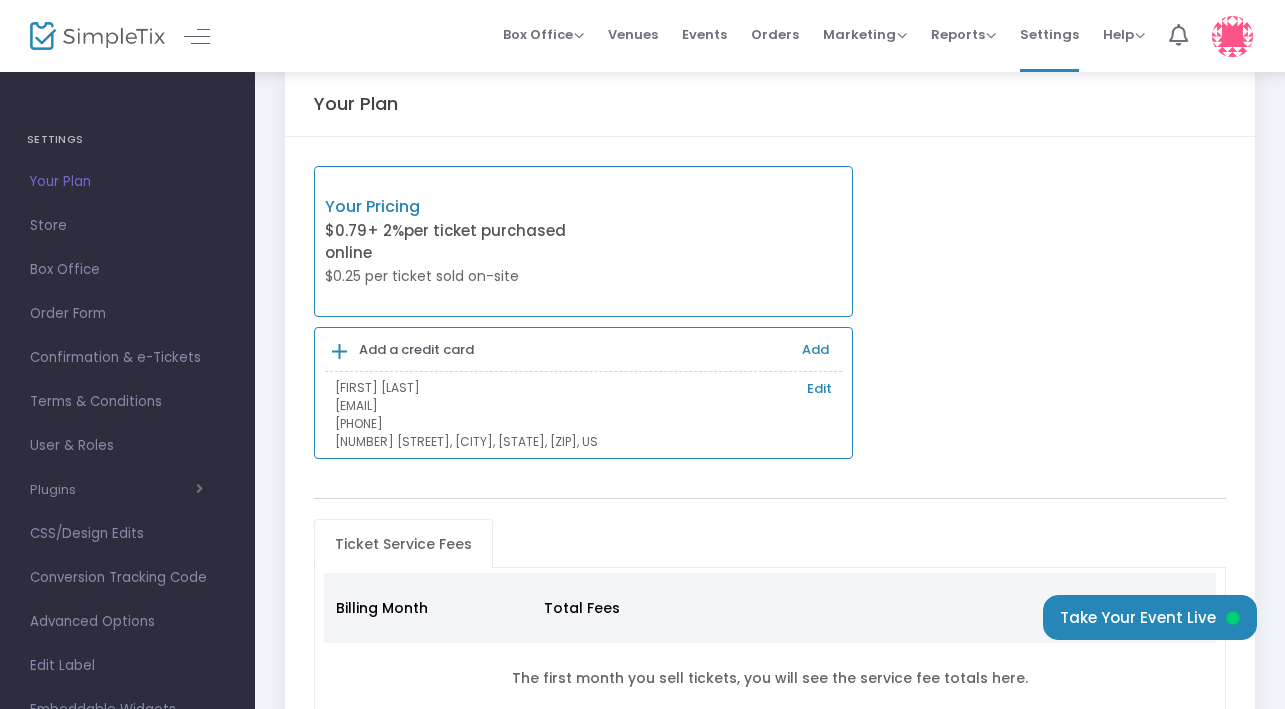 scroll, scrollTop: 0, scrollLeft: 0, axis: both 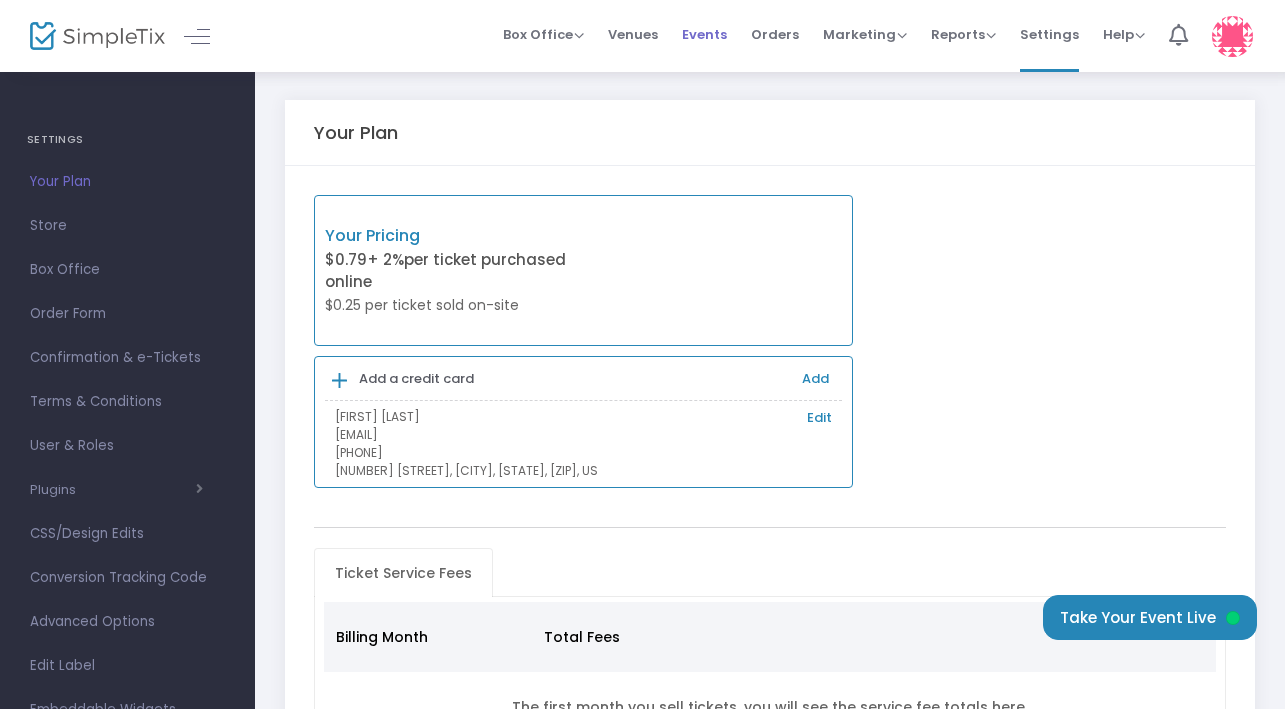 click on "Events" at bounding box center (704, 34) 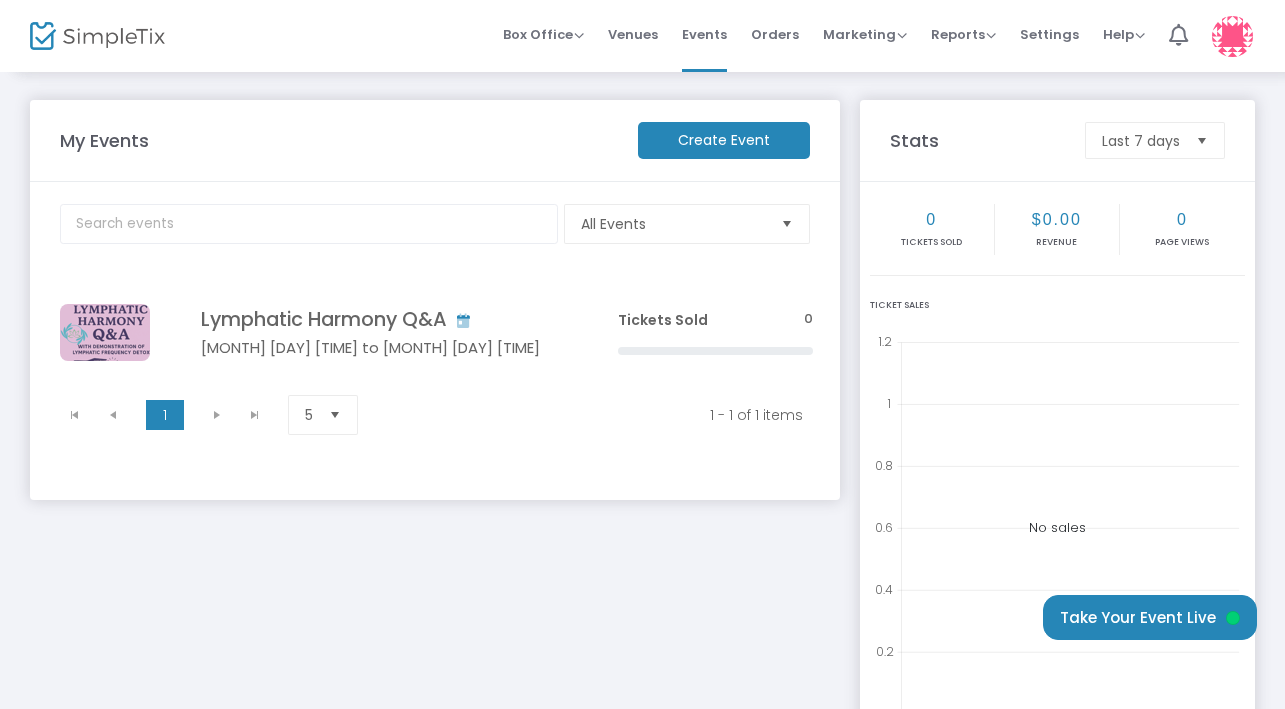 click at bounding box center [335, 415] 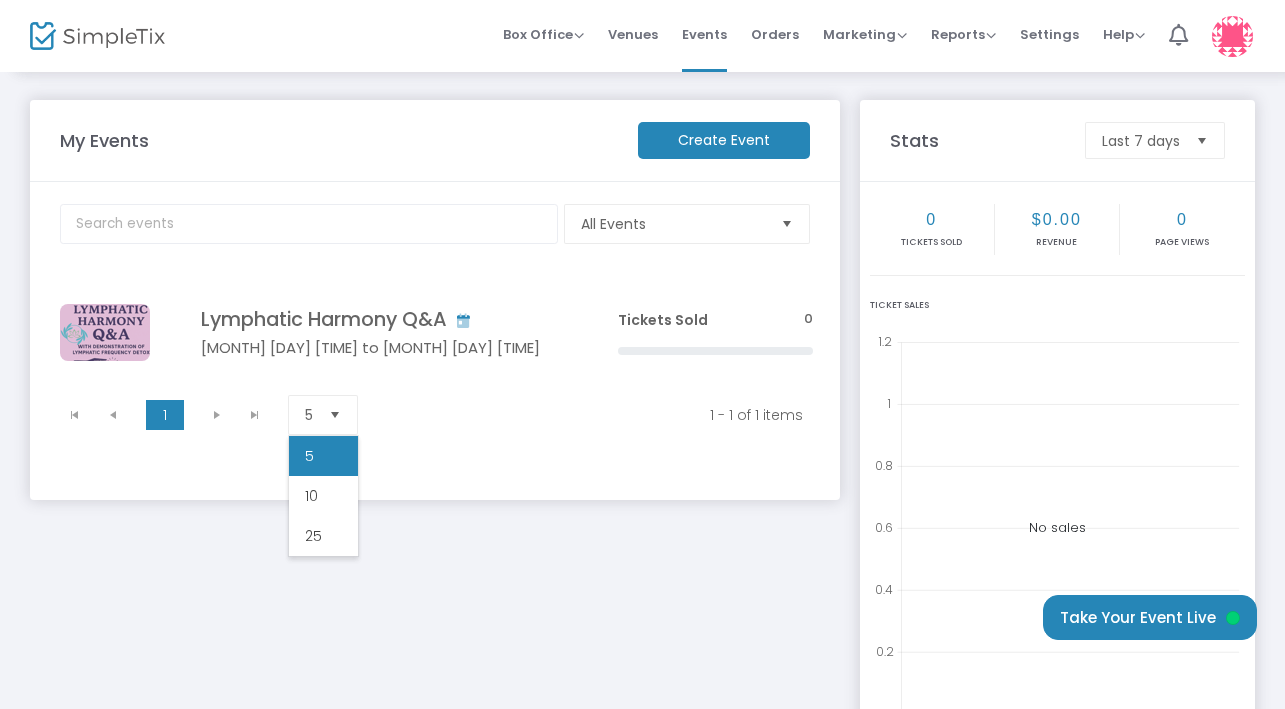 scroll, scrollTop: 0, scrollLeft: 0, axis: both 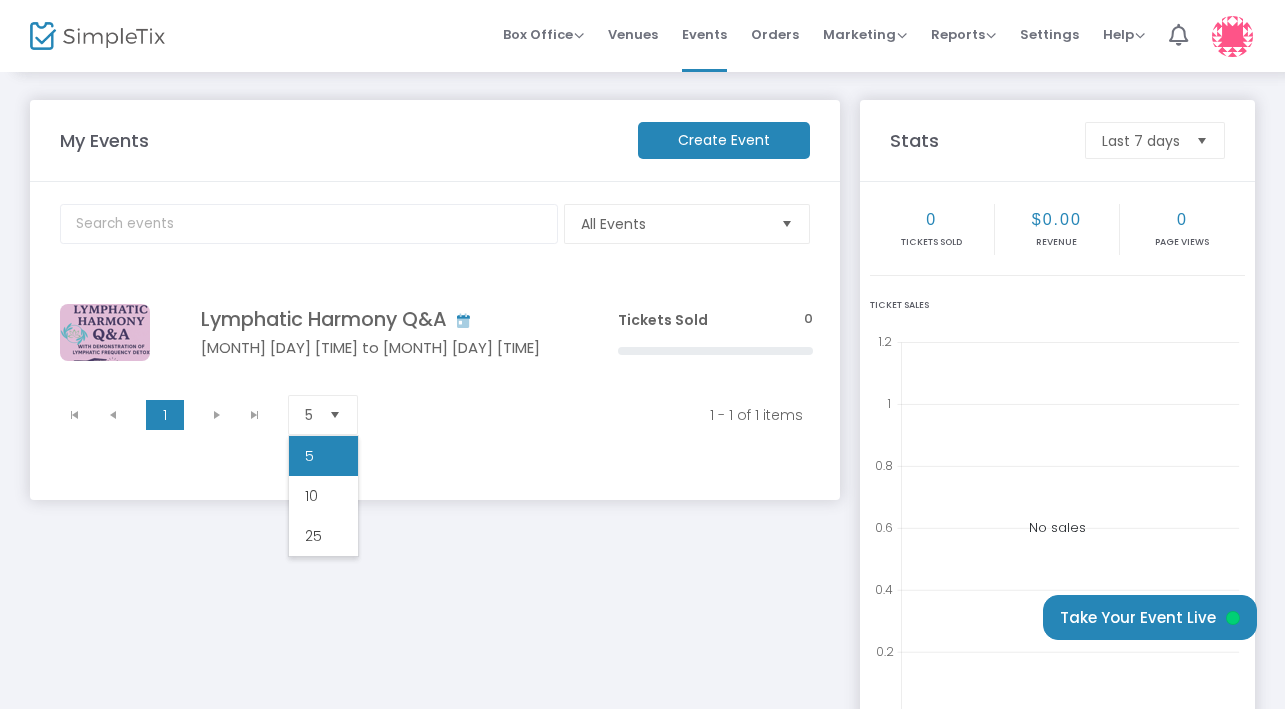 click on "1 - 1 of 1 items" 